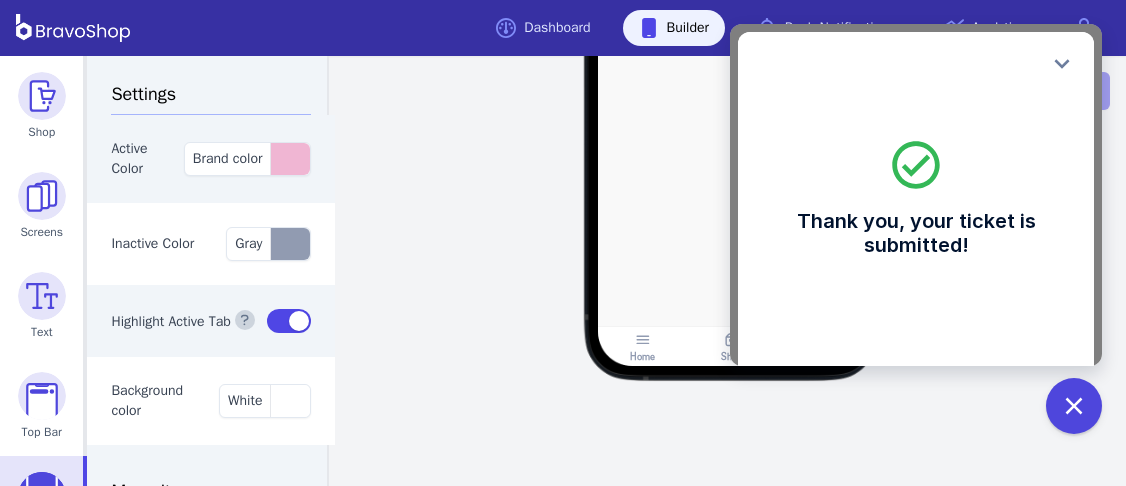 click on "Home Shop Settings Test on phone Save changes" at bounding box center (731, 271) 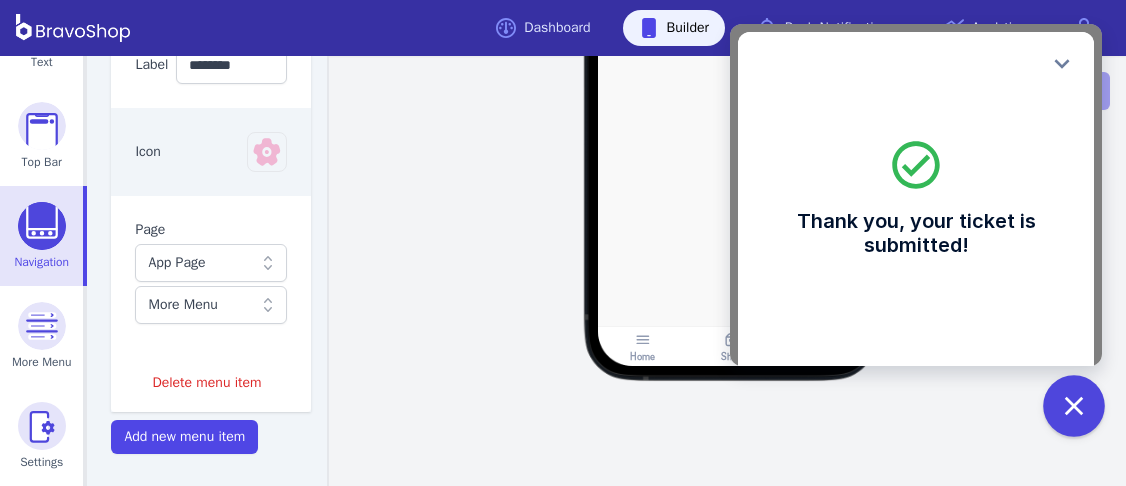 click 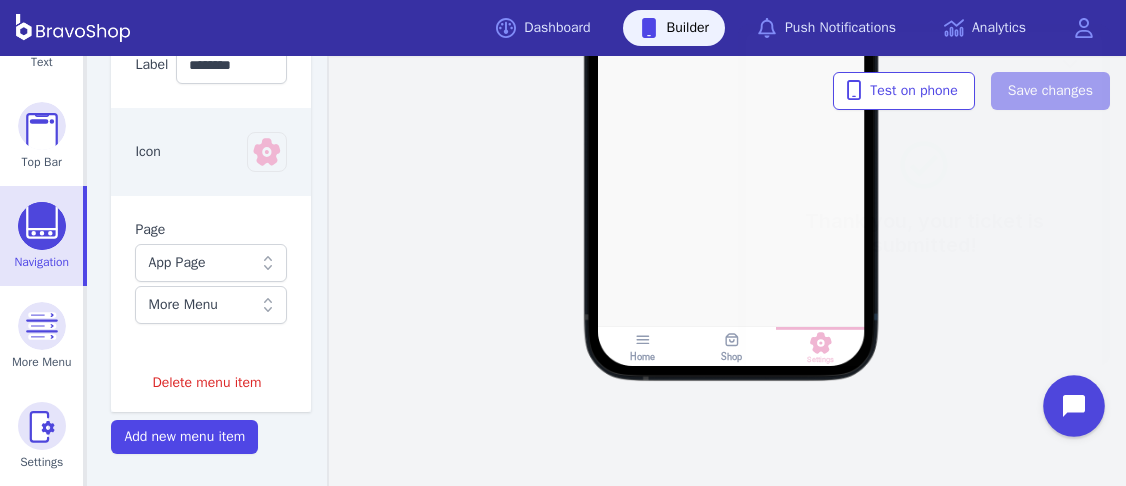 scroll, scrollTop: 0, scrollLeft: 0, axis: both 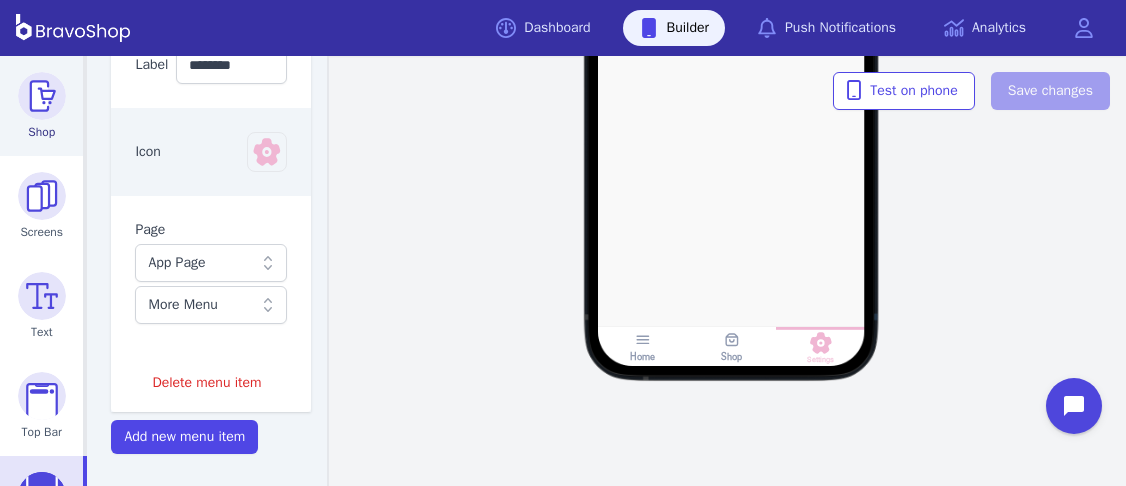 click at bounding box center [42, 96] 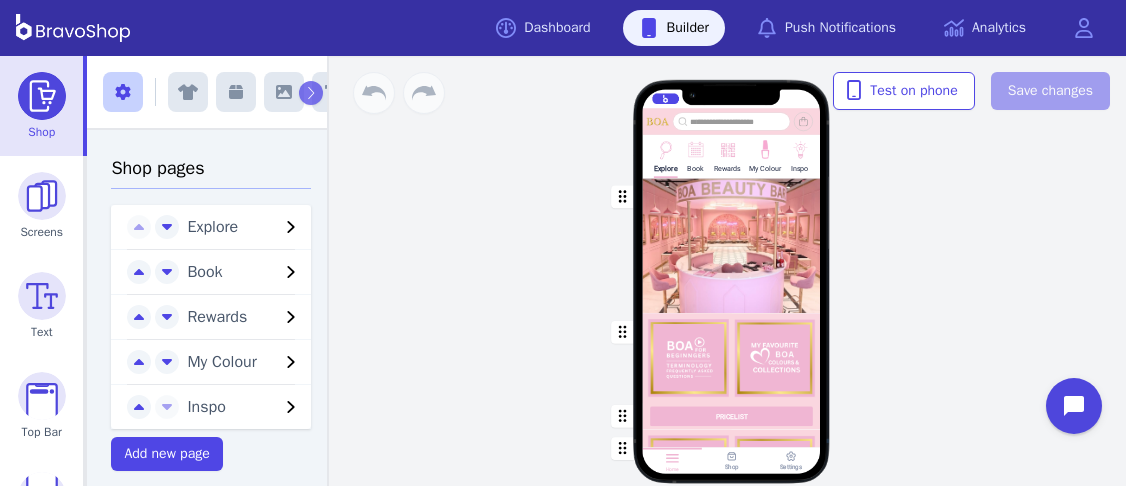 click at bounding box center (695, 148) 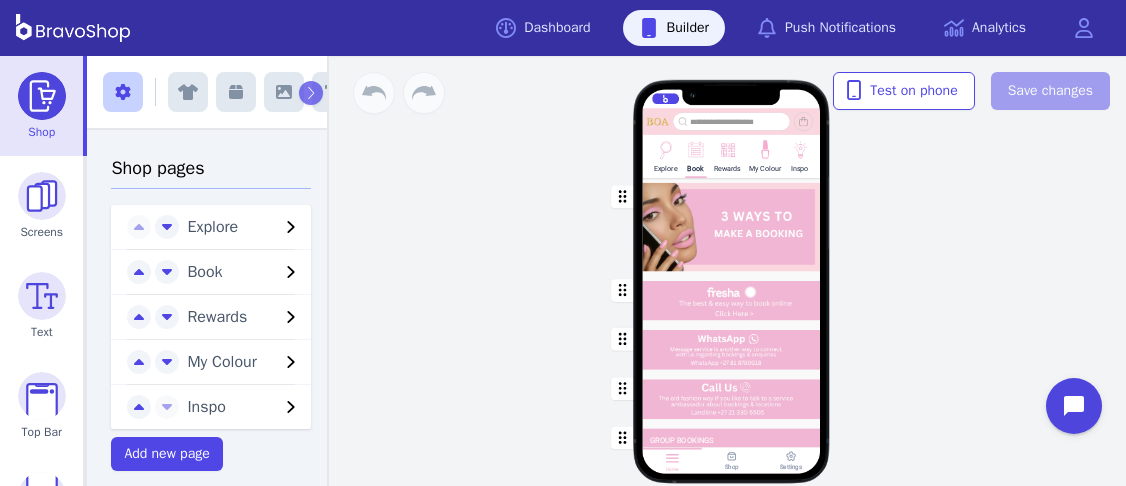 click at bounding box center [732, 344] 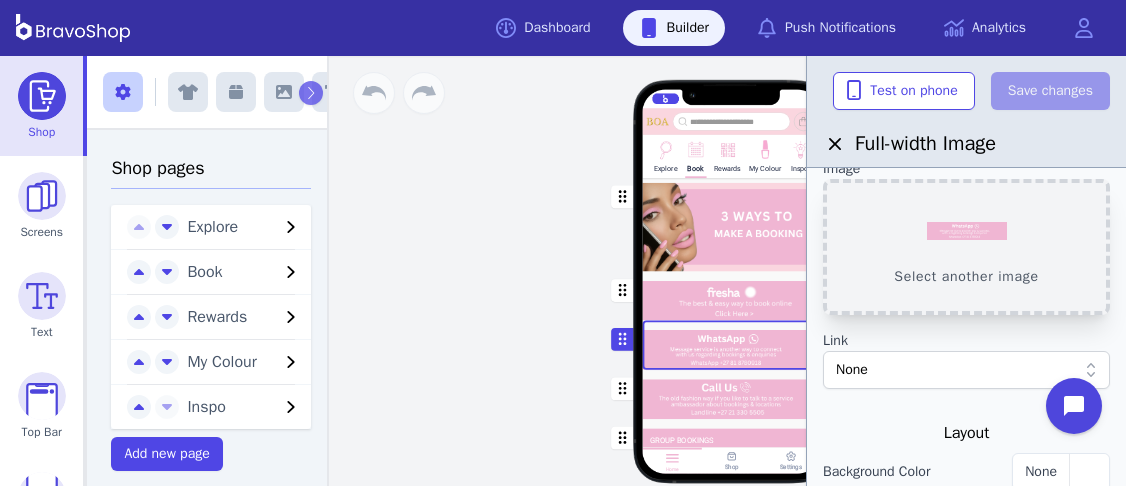 scroll, scrollTop: 64, scrollLeft: 0, axis: vertical 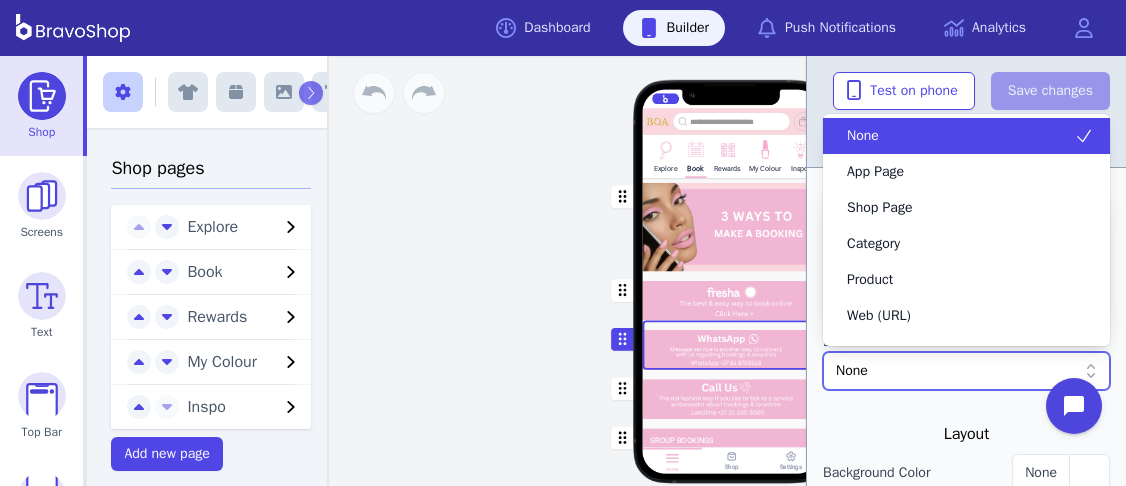 click on "None" at bounding box center [966, 371] 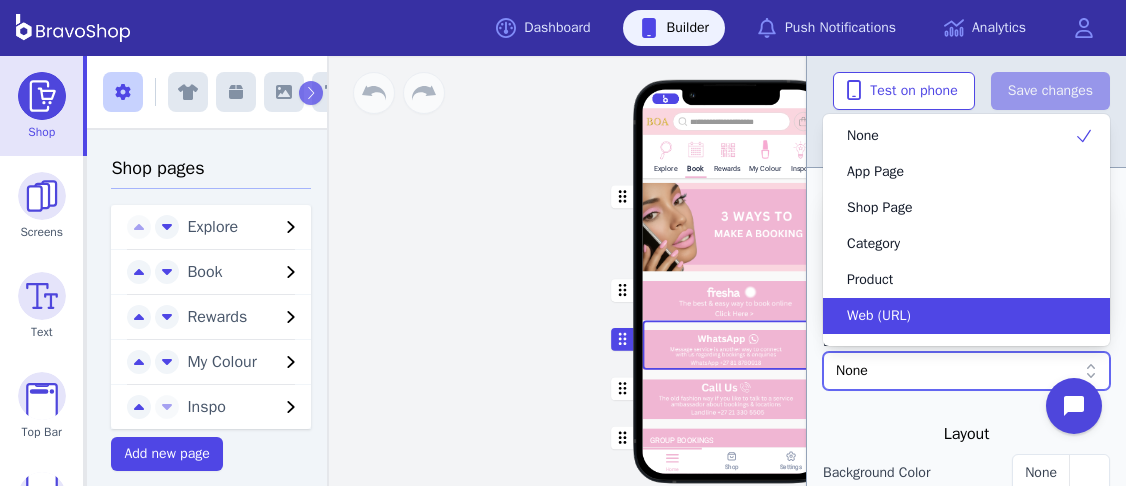 click on "Web (URL)" at bounding box center [954, 316] 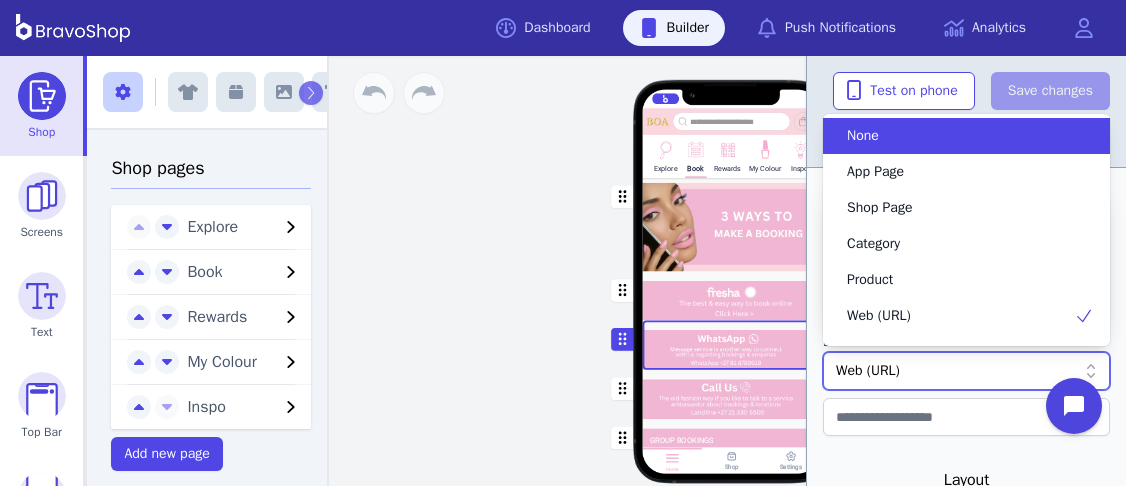 click on "Web (URL)" at bounding box center [956, 371] 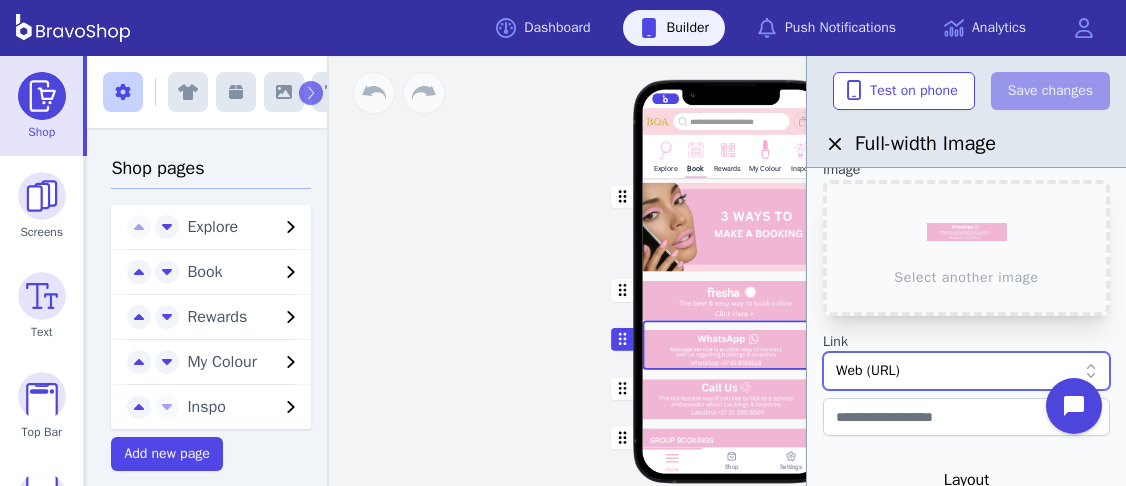 click on "Web (URL)" at bounding box center (956, 371) 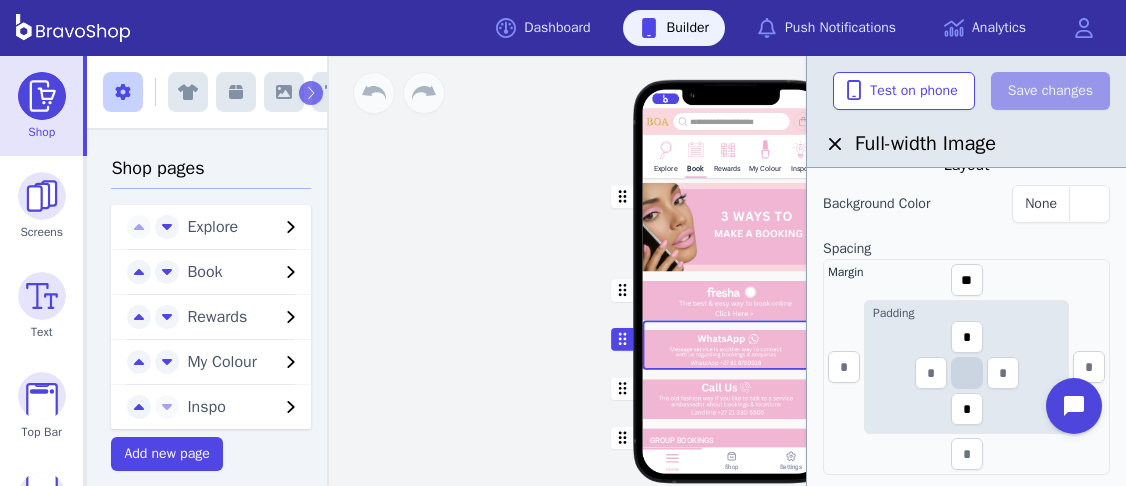 scroll, scrollTop: 0, scrollLeft: 0, axis: both 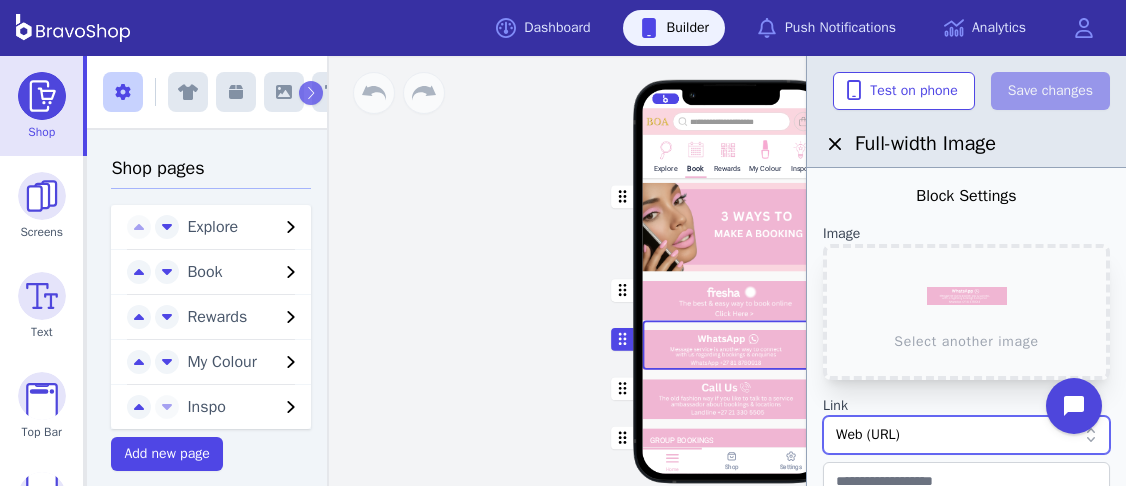 click at bounding box center [732, 395] 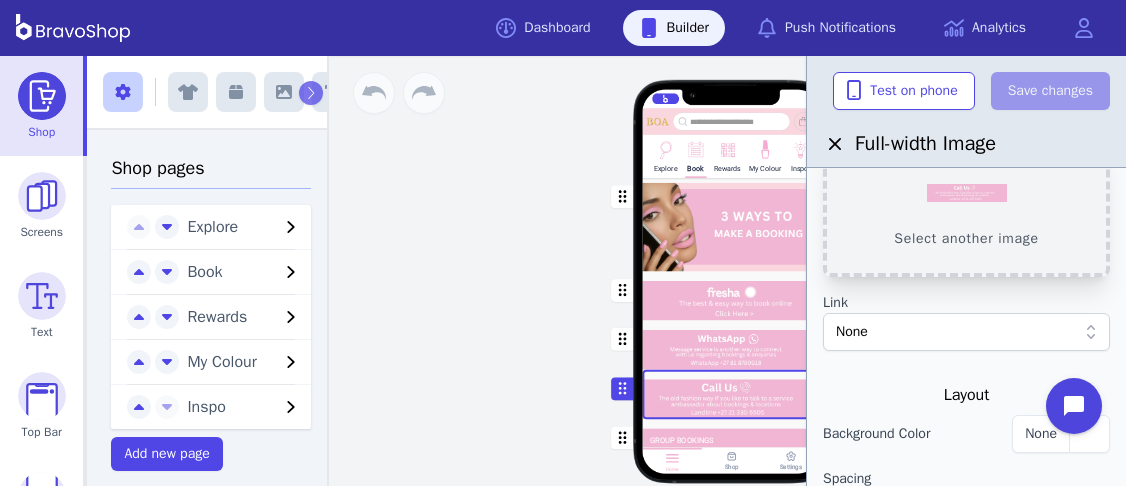 scroll, scrollTop: 101, scrollLeft: 0, axis: vertical 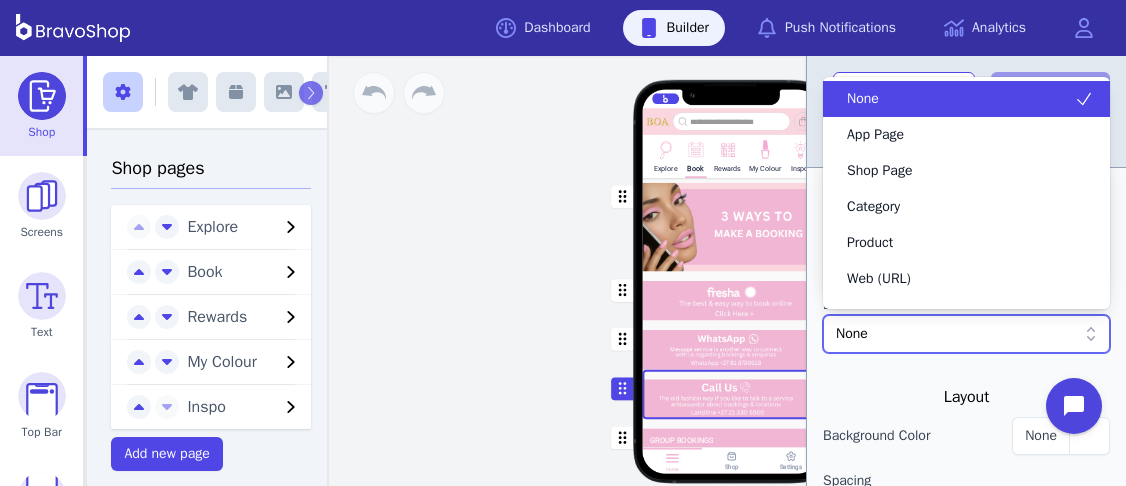 click on "None" at bounding box center [956, 334] 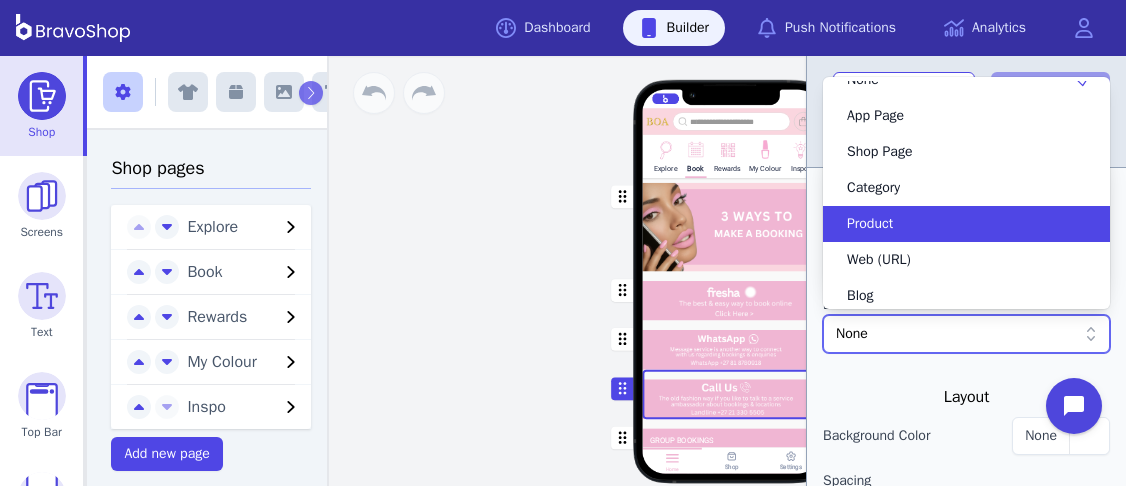 scroll, scrollTop: 20, scrollLeft: 0, axis: vertical 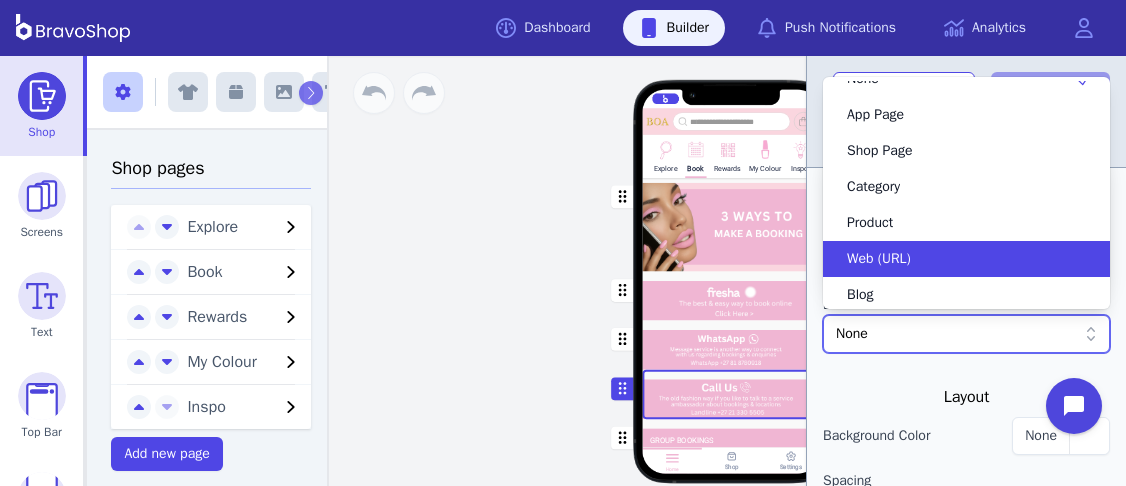 click on "Web (URL)" at bounding box center [879, 259] 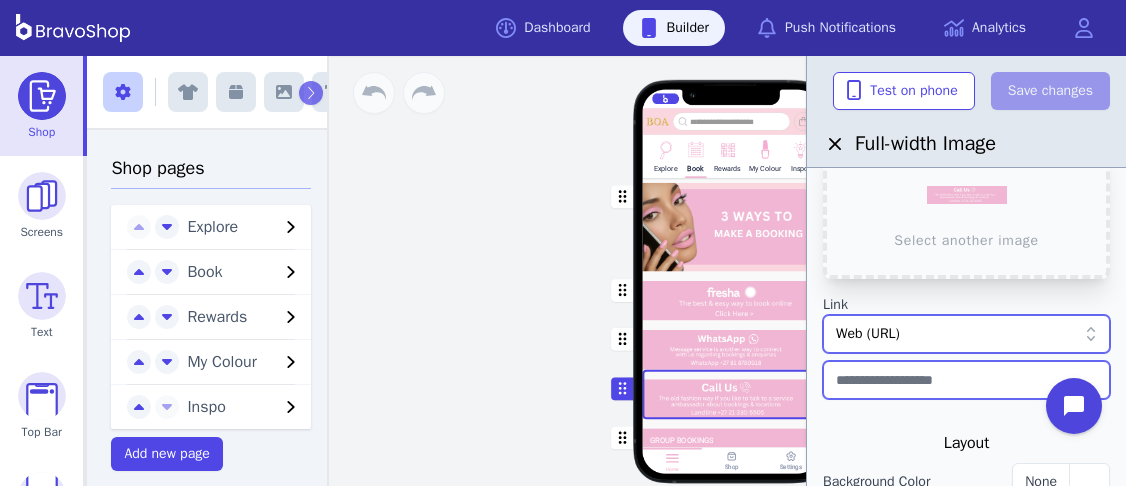 click at bounding box center [966, 380] 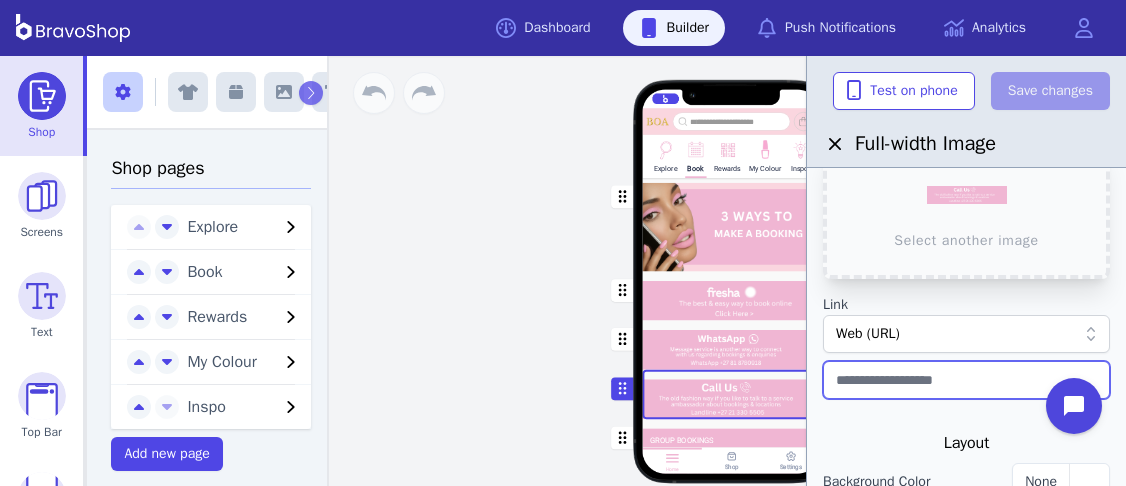 paste on "**********" 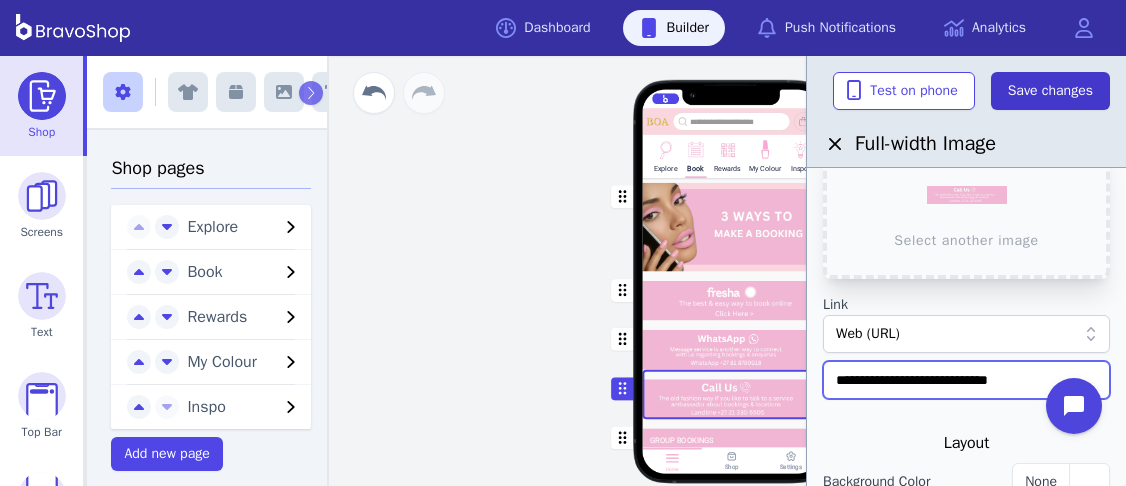type on "**********" 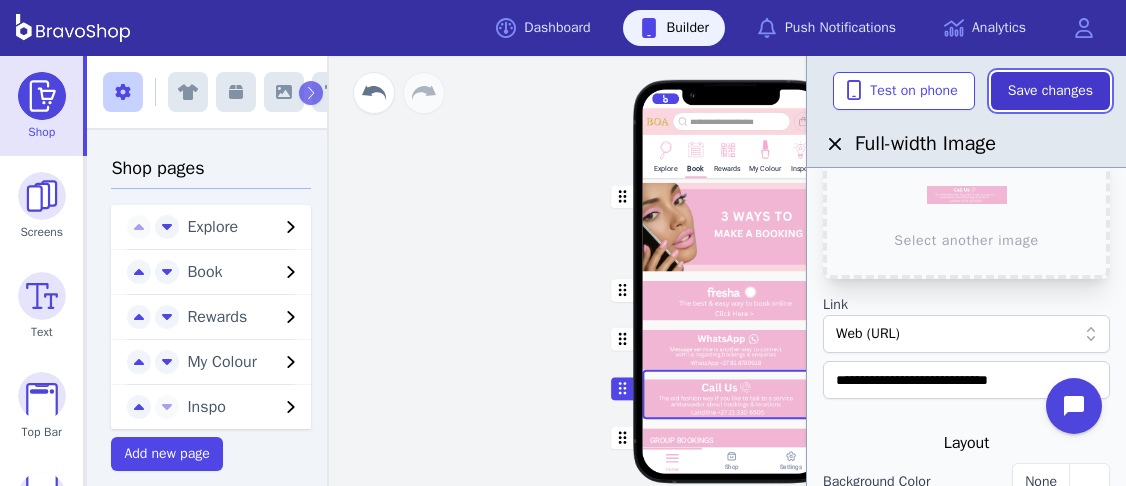 click on "Save changes" at bounding box center [1050, 91] 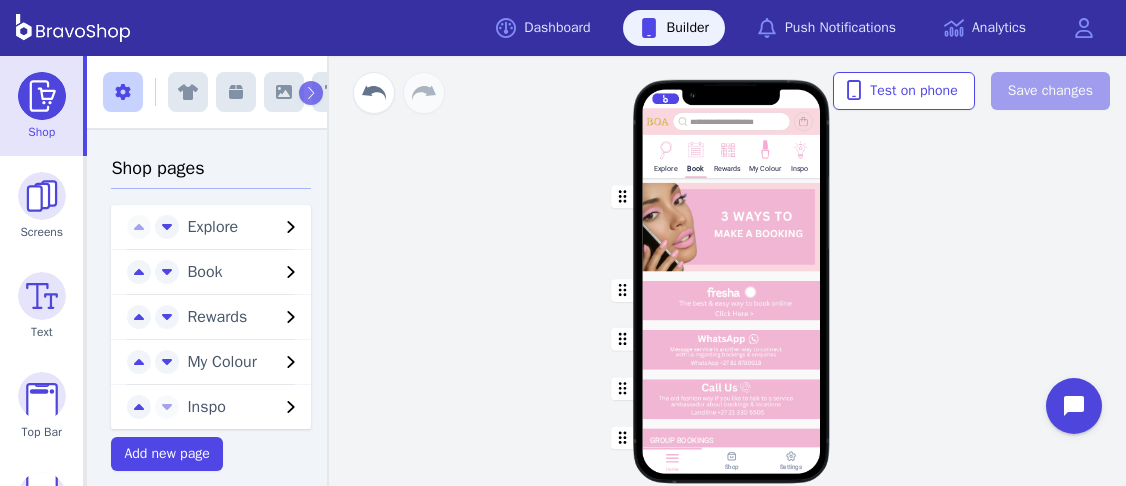 click at bounding box center (732, 344) 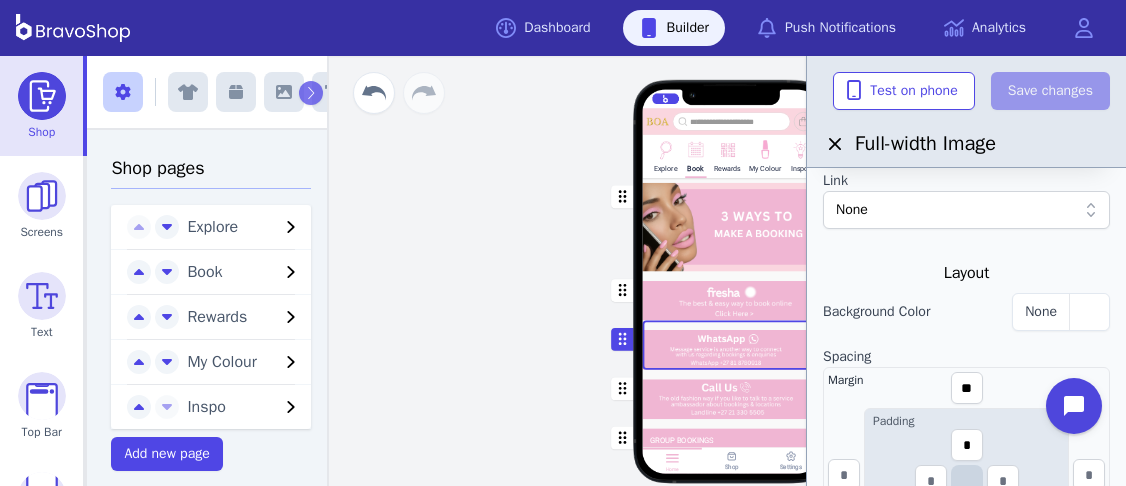 scroll, scrollTop: 96, scrollLeft: 0, axis: vertical 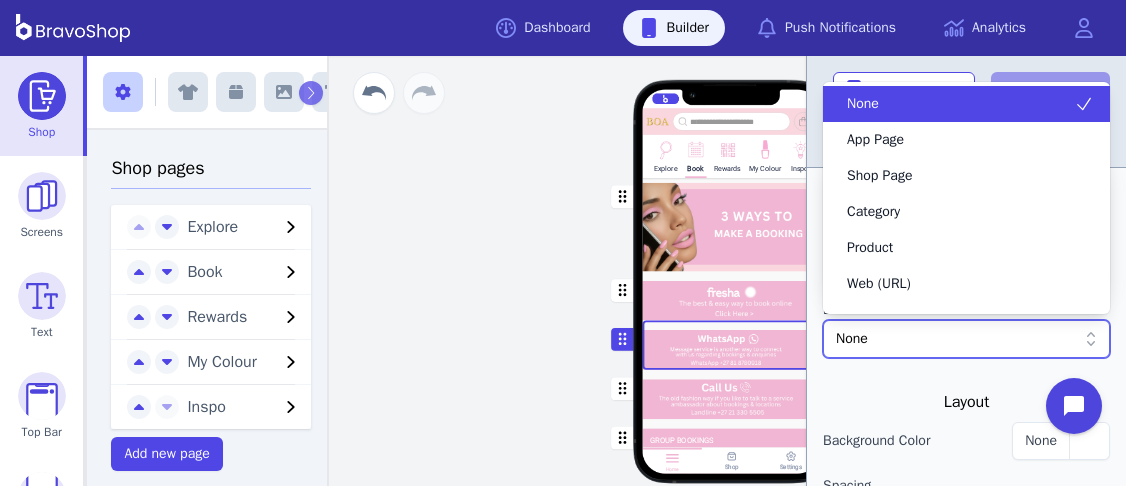 click on "None" at bounding box center [956, 339] 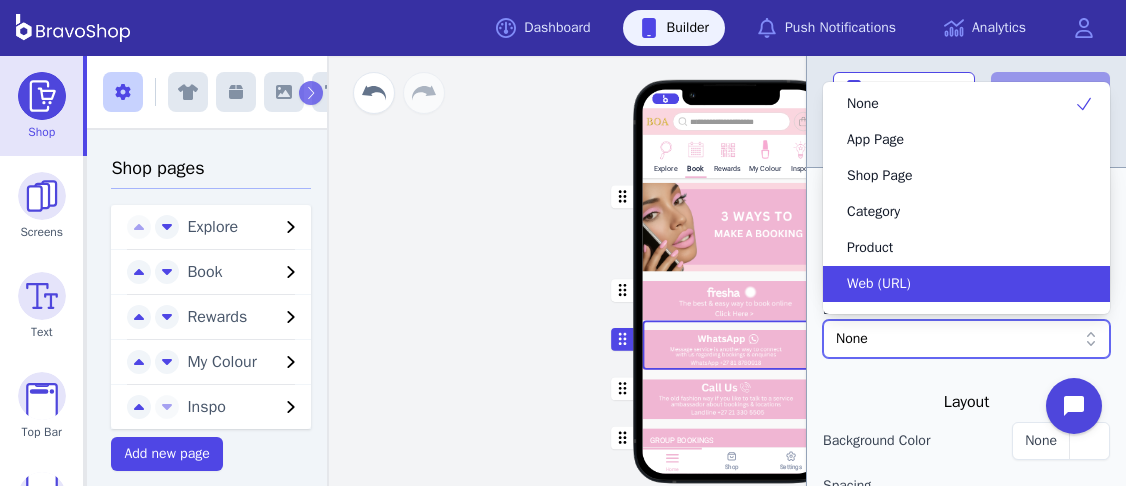click on "Web (URL)" at bounding box center (954, 284) 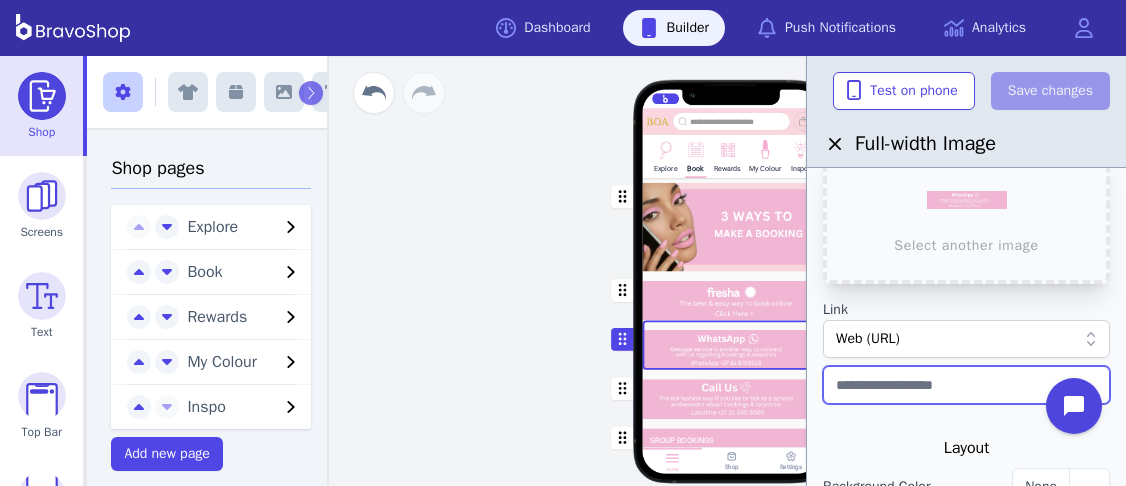 click at bounding box center (966, 385) 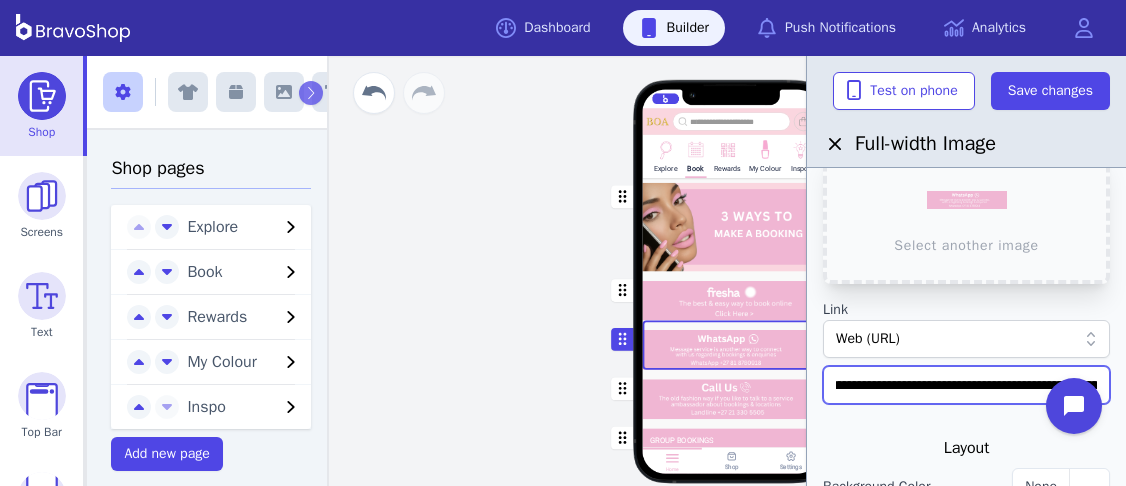 scroll, scrollTop: 0, scrollLeft: 176, axis: horizontal 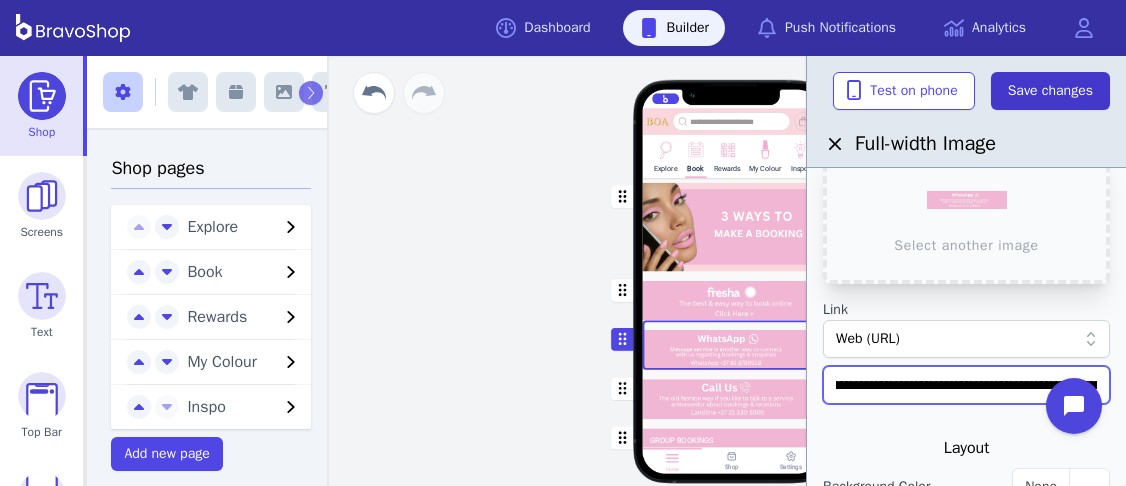 type on "**********" 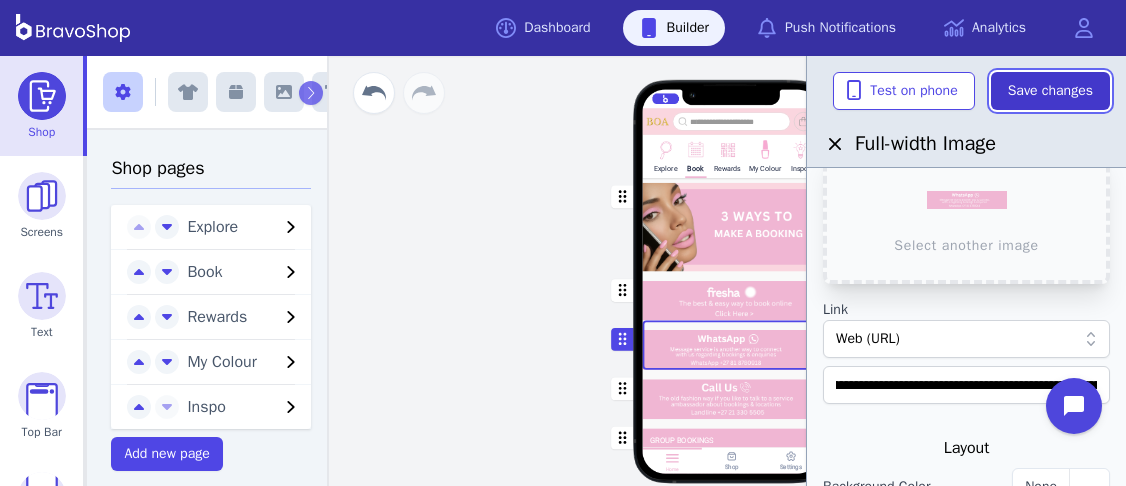 scroll, scrollTop: 0, scrollLeft: 0, axis: both 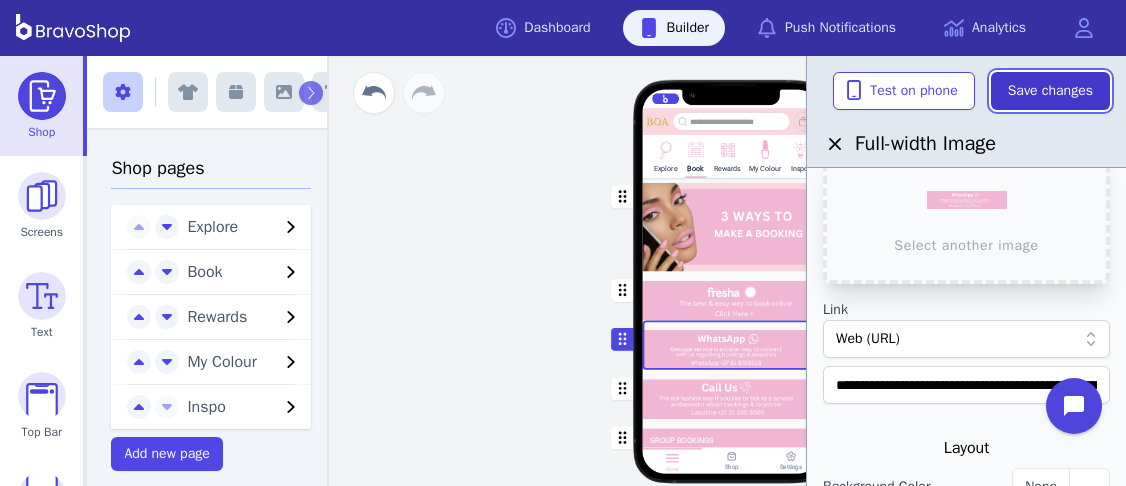 click on "Save changes" at bounding box center [1050, 91] 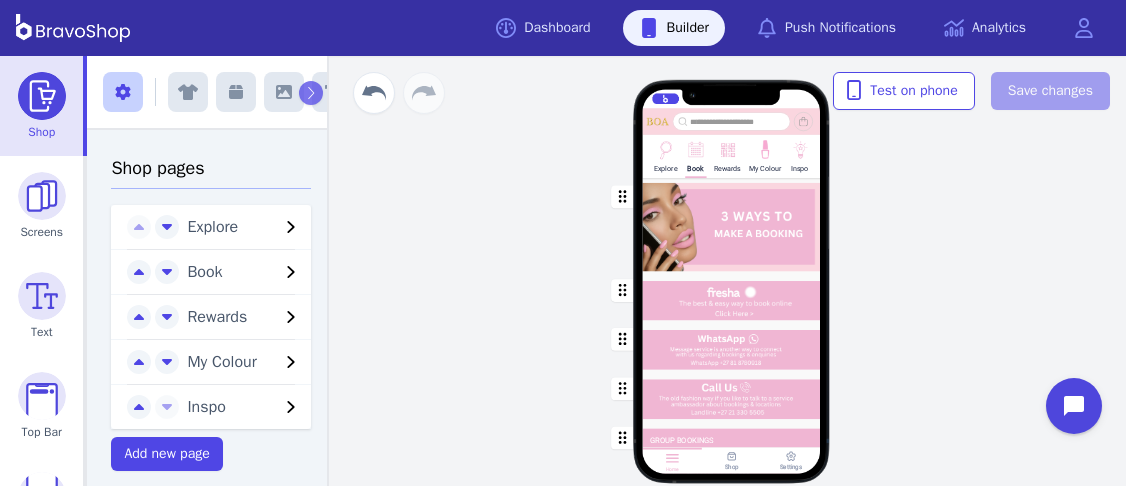 click at bounding box center [732, 395] 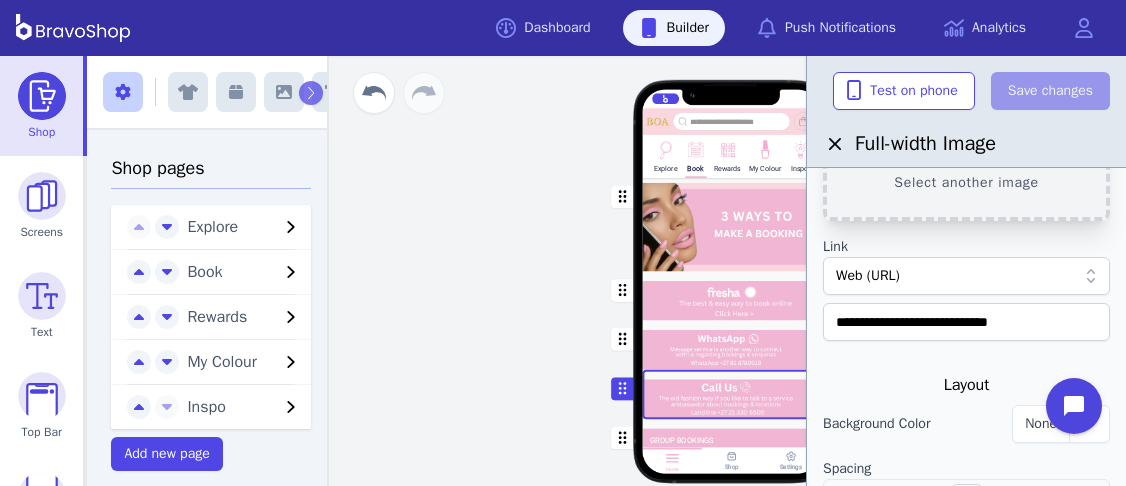 scroll, scrollTop: 160, scrollLeft: 0, axis: vertical 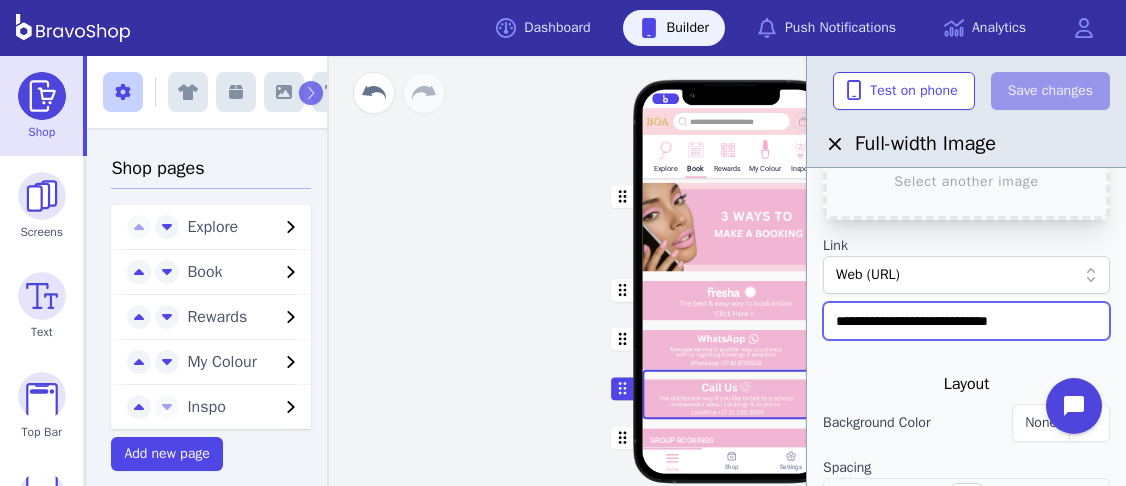 click on "**********" at bounding box center [966, 321] 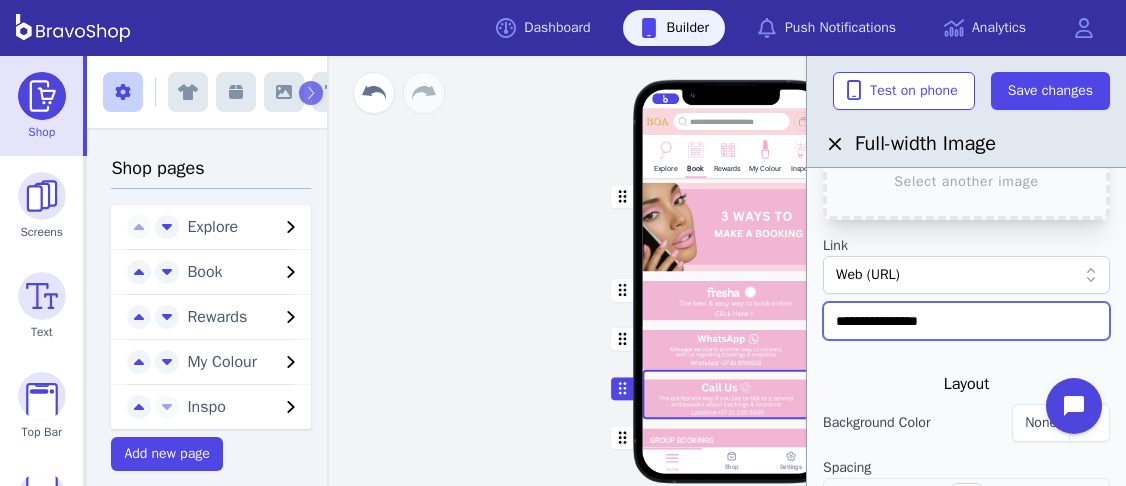 click on "**********" at bounding box center (966, 321) 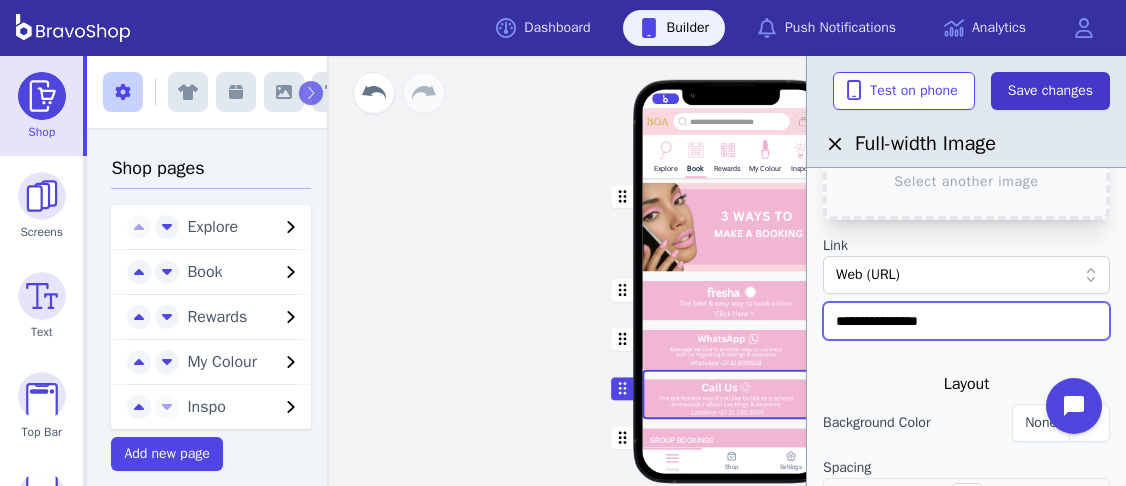 type on "**********" 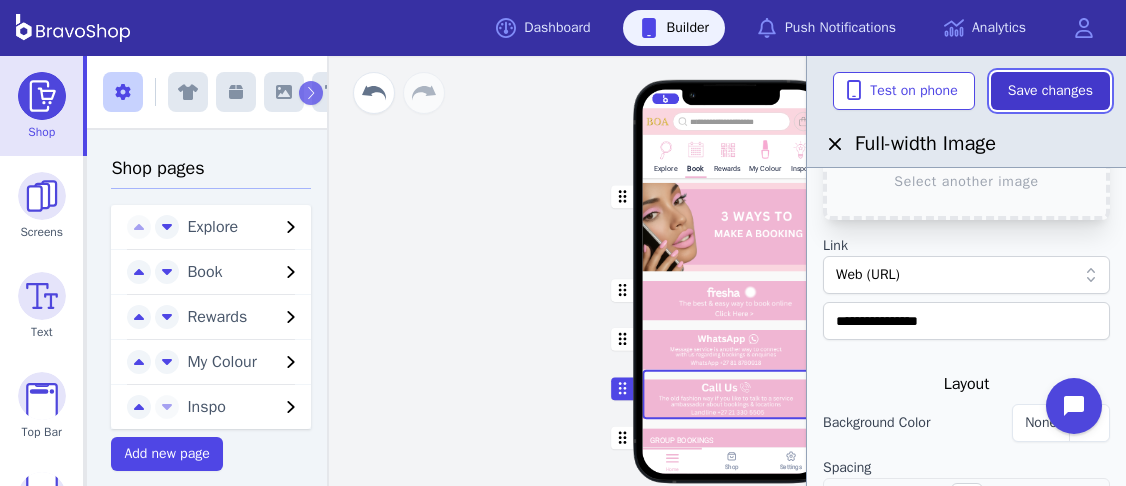 click on "Save changes" at bounding box center [1050, 91] 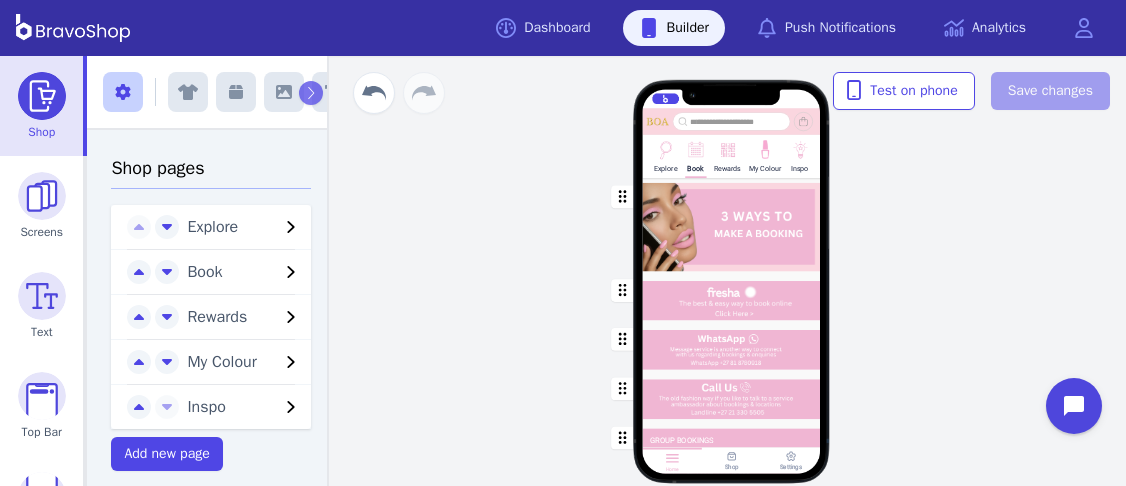 click at bounding box center [732, 344] 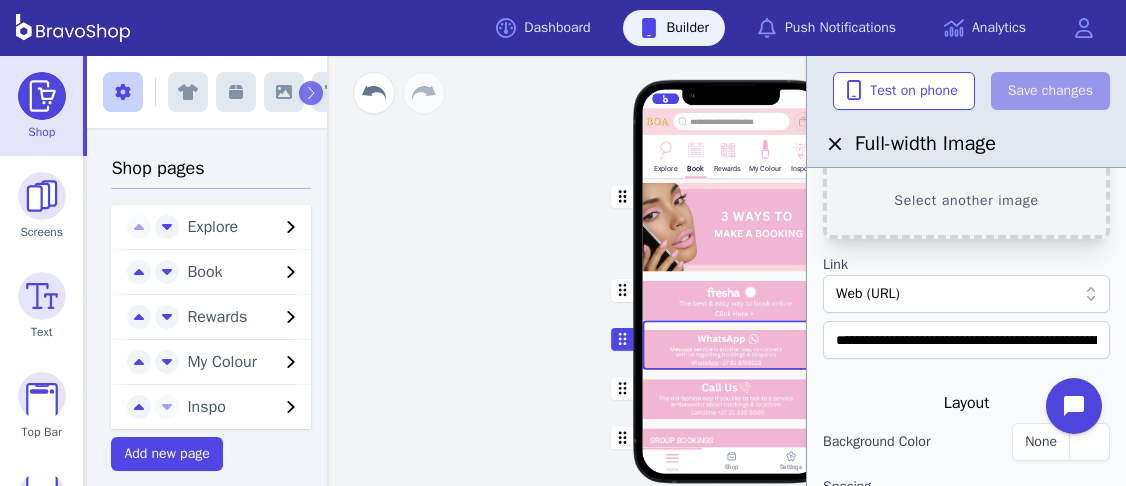 scroll, scrollTop: 146, scrollLeft: 0, axis: vertical 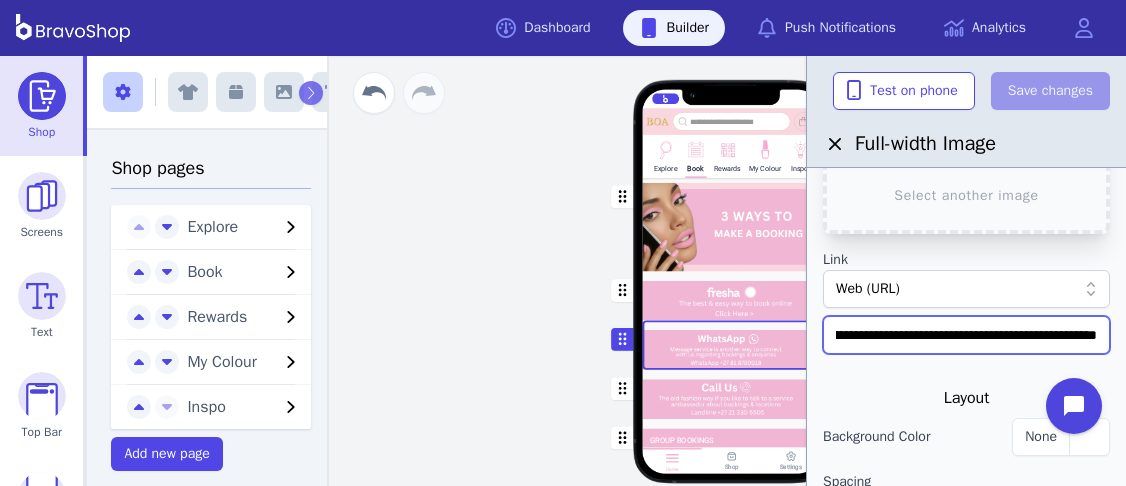 drag, startPoint x: 834, startPoint y: 333, endPoint x: 1125, endPoint y: 325, distance: 291.10995 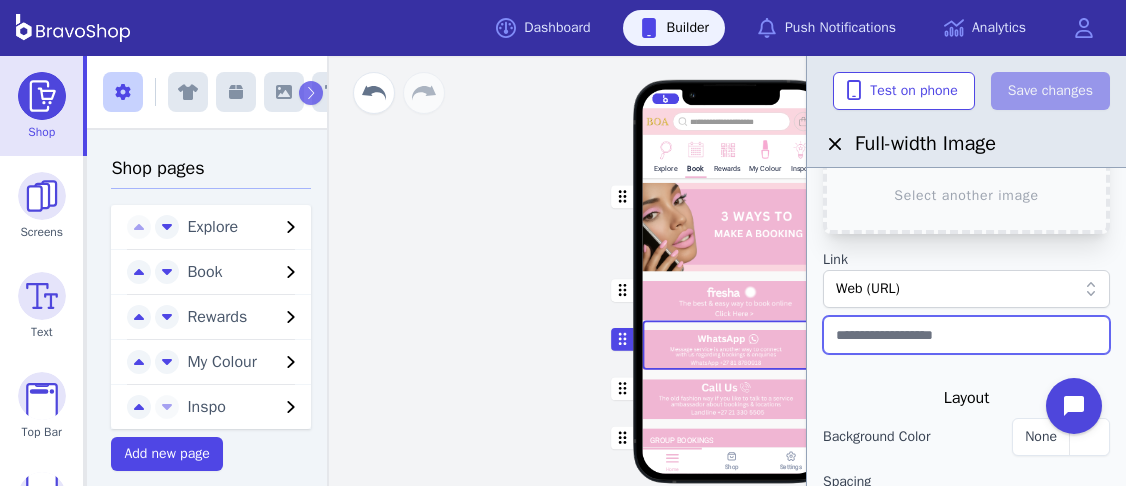 scroll, scrollTop: 0, scrollLeft: 0, axis: both 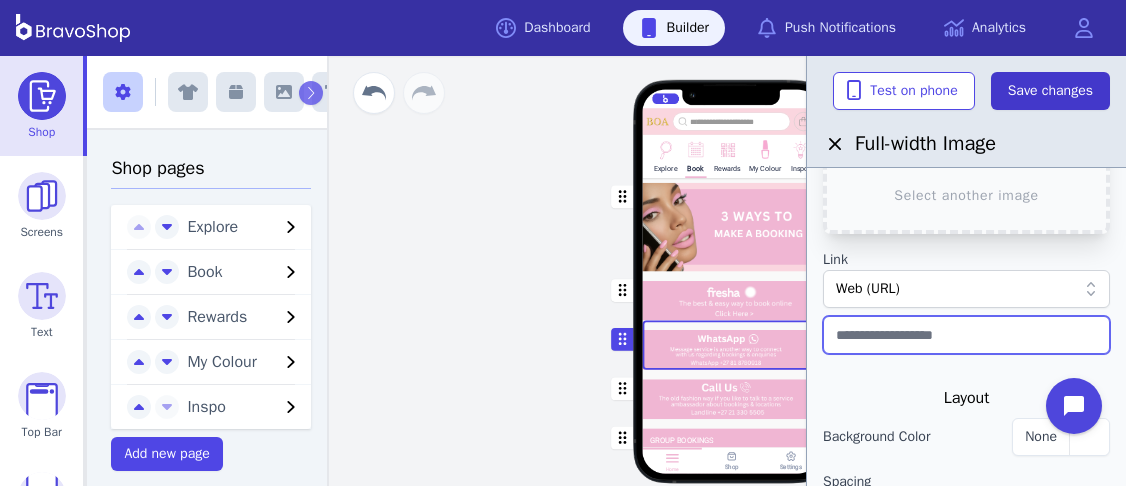 type 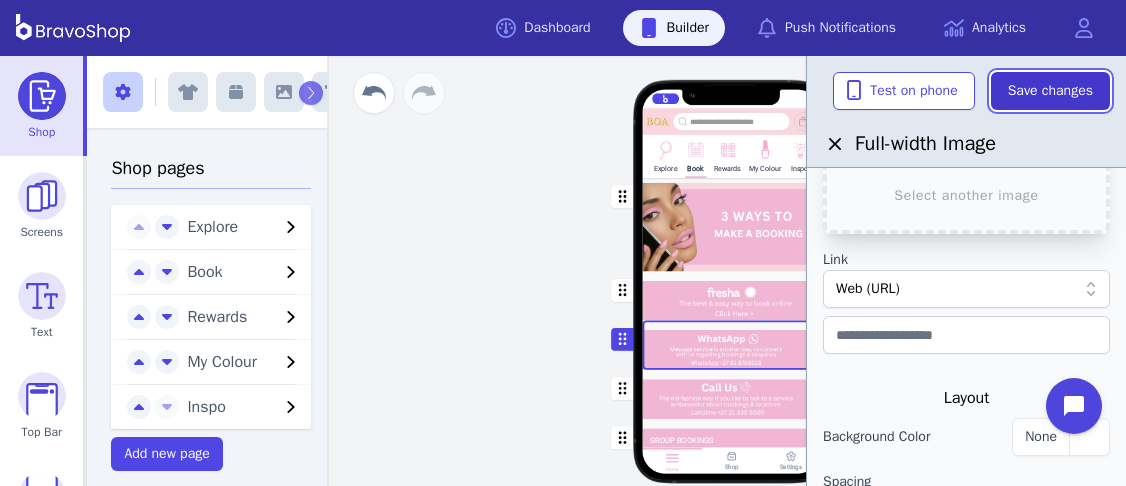 click on "Save changes" at bounding box center (1050, 91) 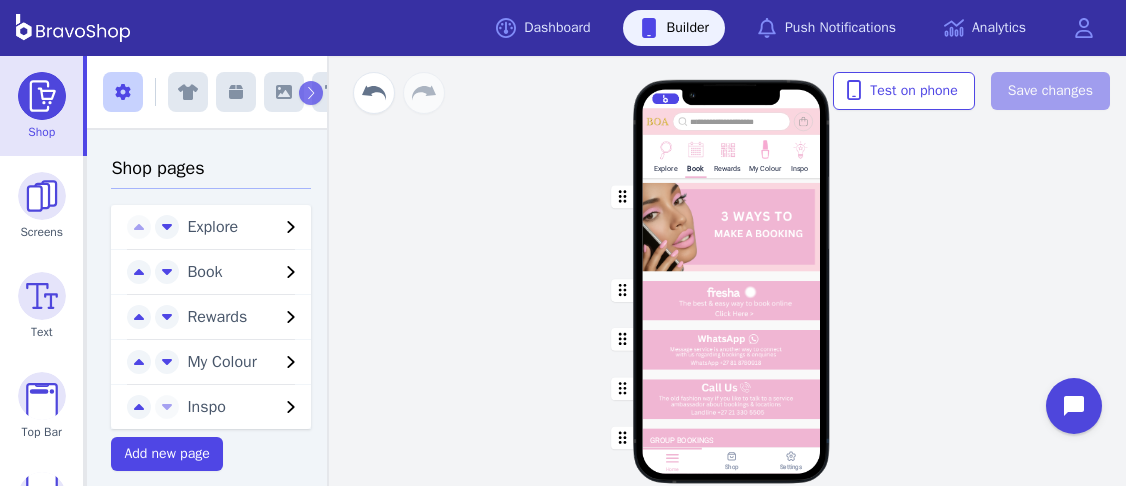 click at bounding box center (732, 344) 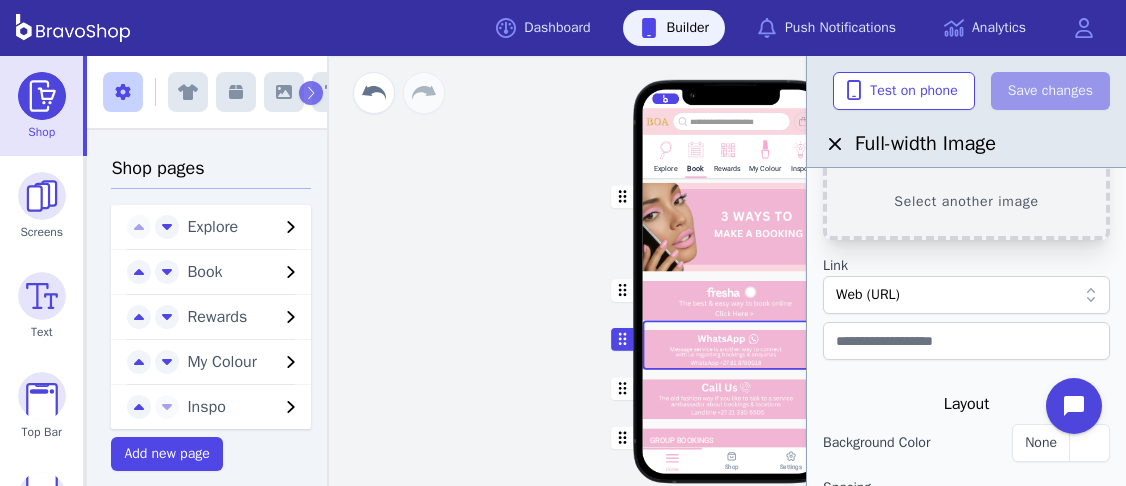 scroll, scrollTop: 144, scrollLeft: 0, axis: vertical 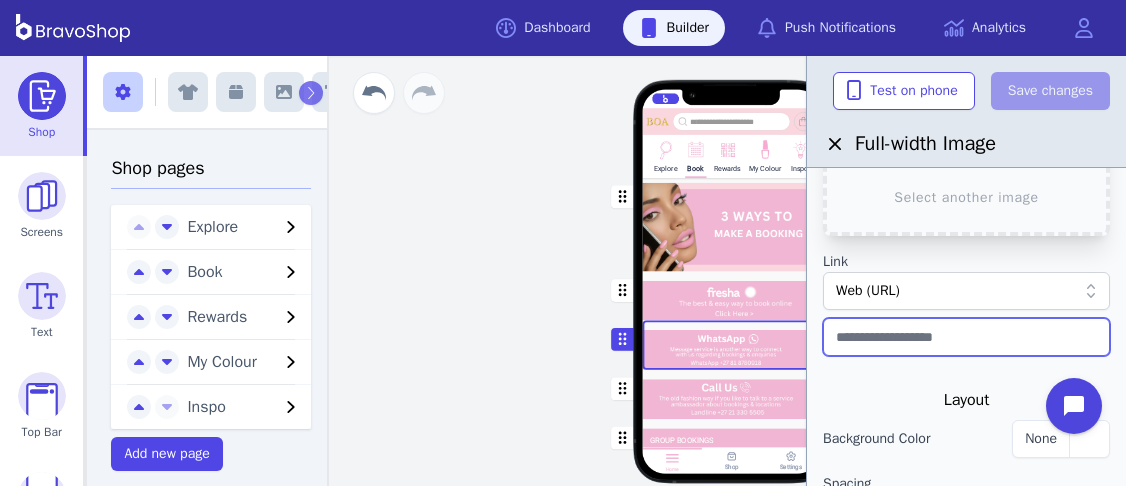 click at bounding box center [966, 337] 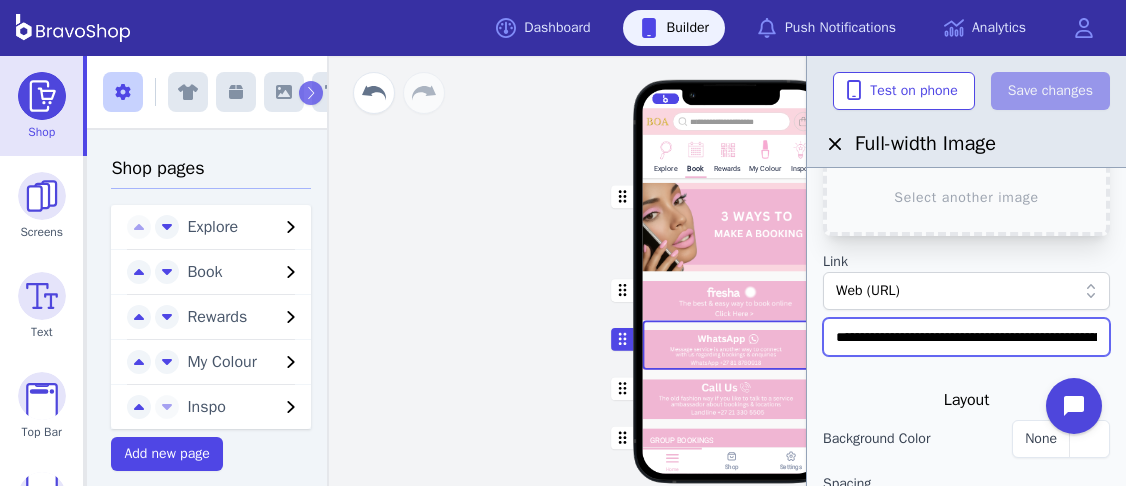 scroll, scrollTop: 0, scrollLeft: 167, axis: horizontal 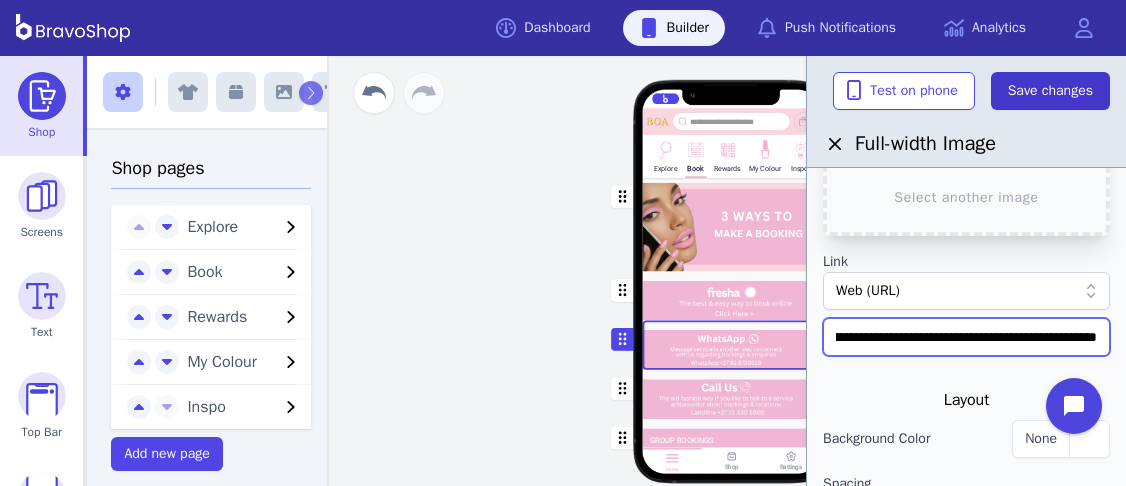 type on "**********" 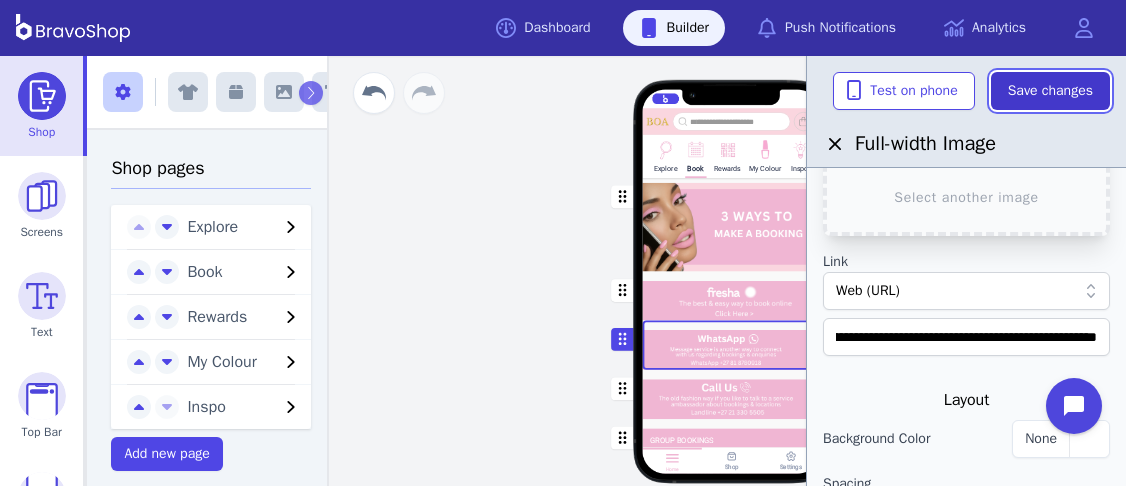scroll, scrollTop: 0, scrollLeft: 0, axis: both 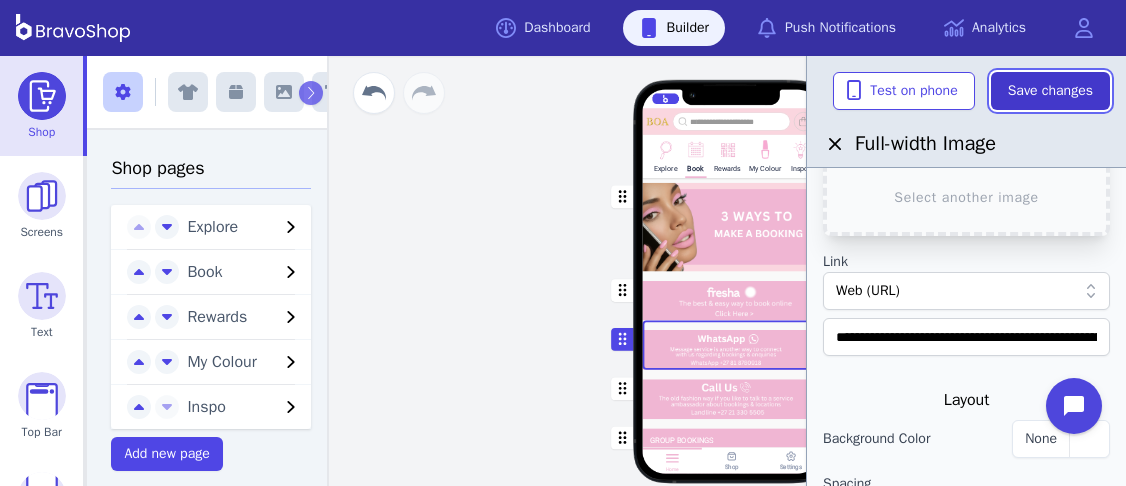 click on "Save changes" at bounding box center (1050, 91) 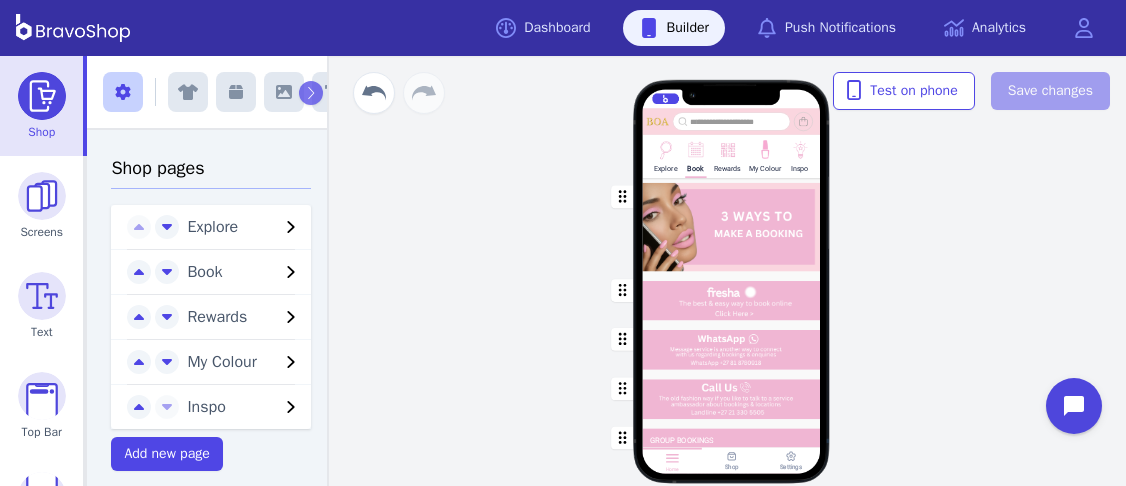 click at bounding box center (732, 344) 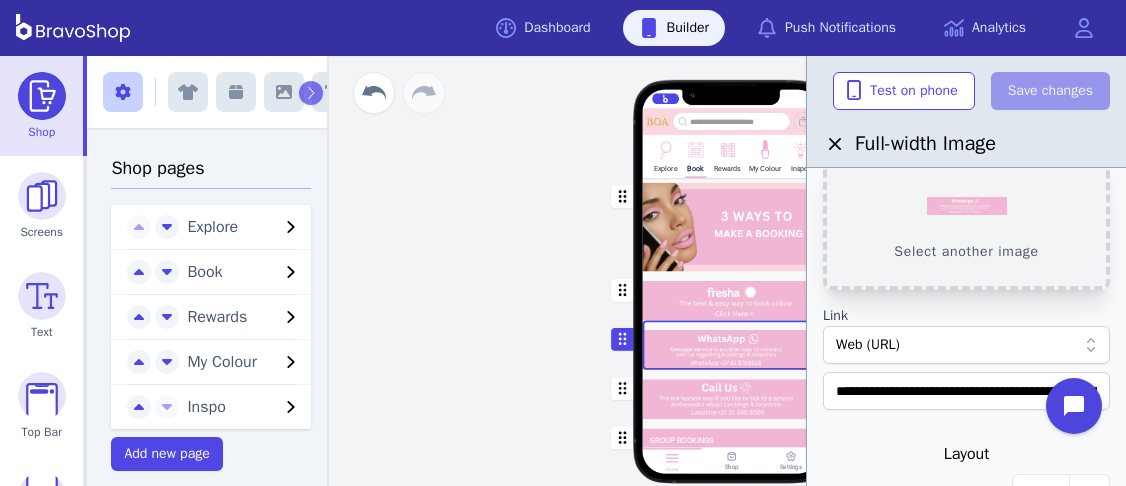 scroll, scrollTop: 93, scrollLeft: 0, axis: vertical 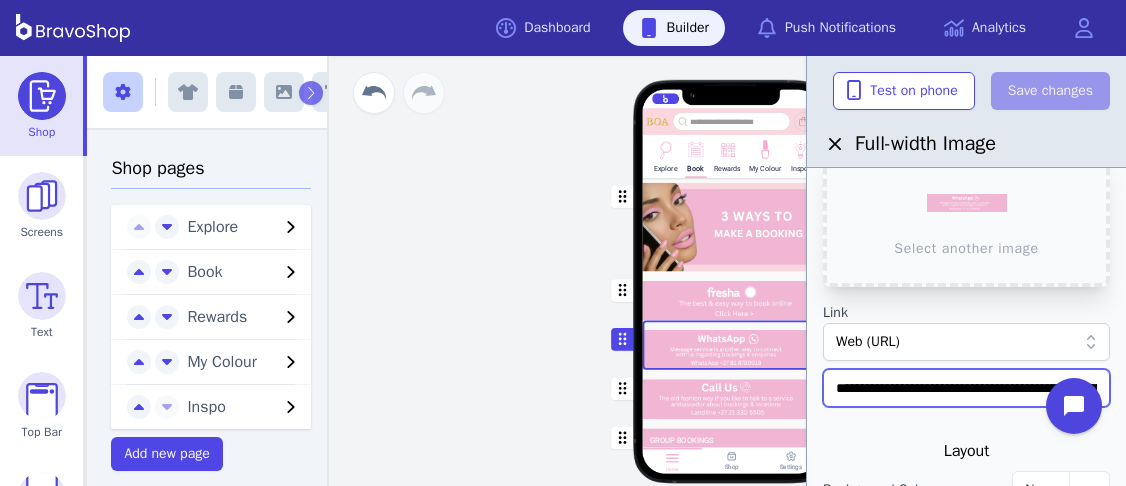 click on "**********" at bounding box center (966, 388) 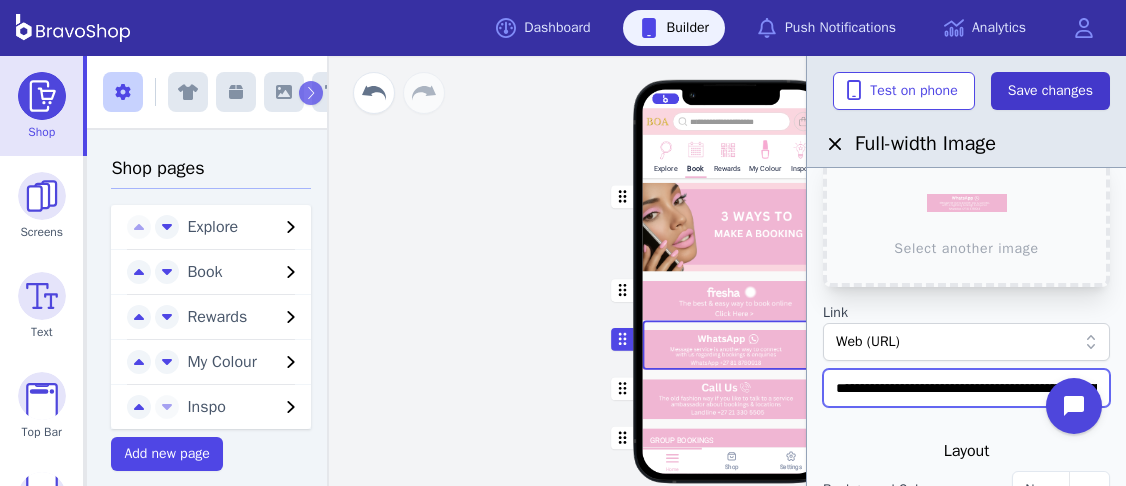 type on "**********" 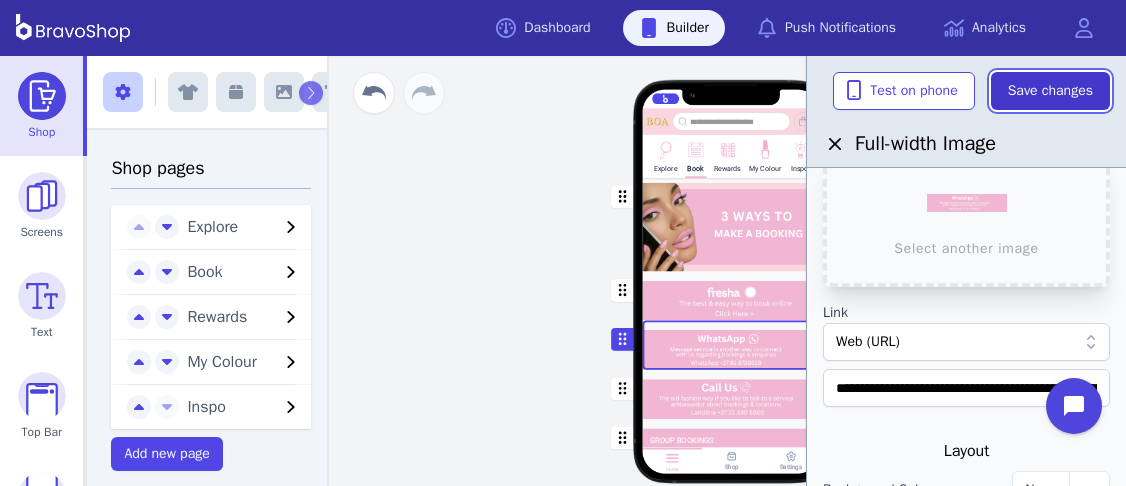 click on "Save changes" at bounding box center [1050, 91] 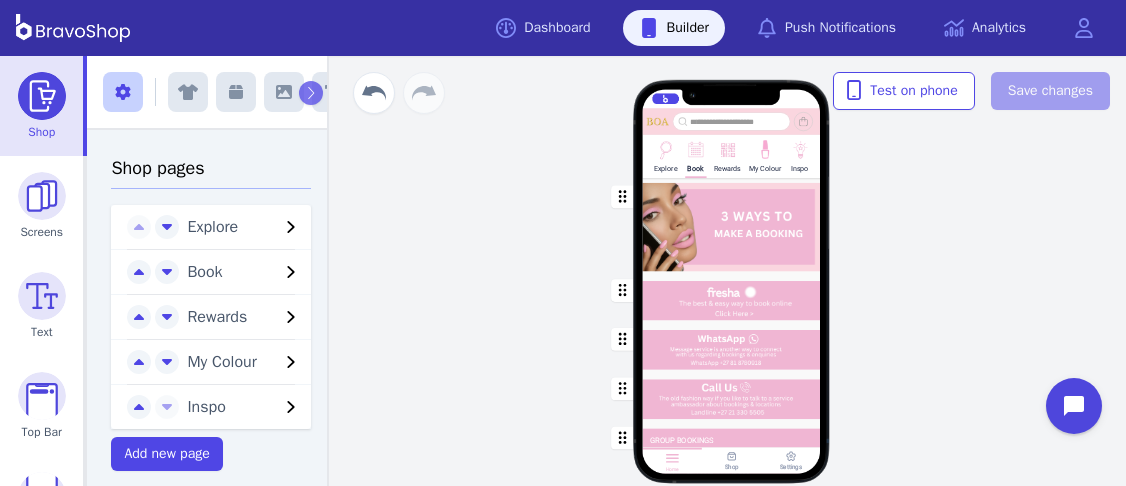 click at bounding box center (732, 344) 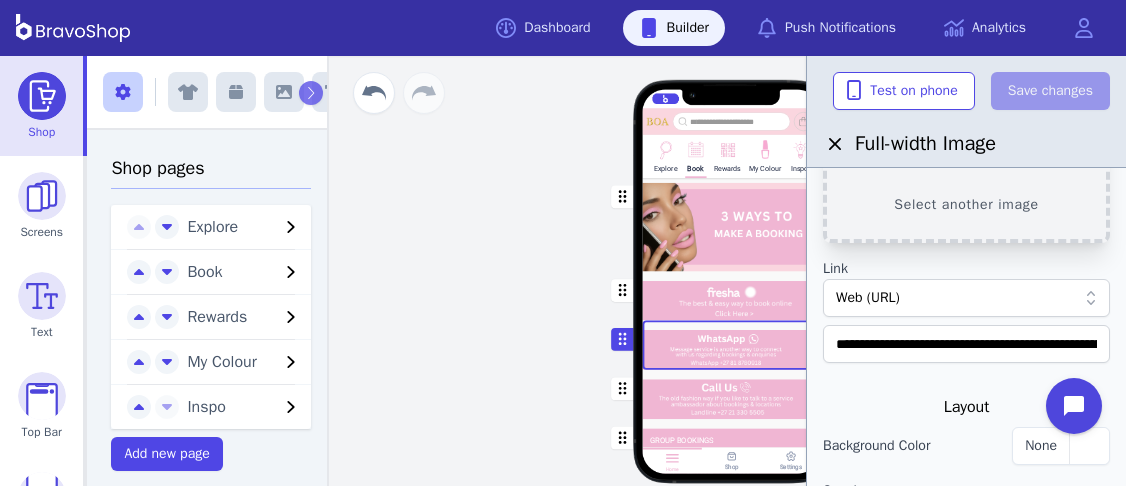 scroll, scrollTop: 141, scrollLeft: 0, axis: vertical 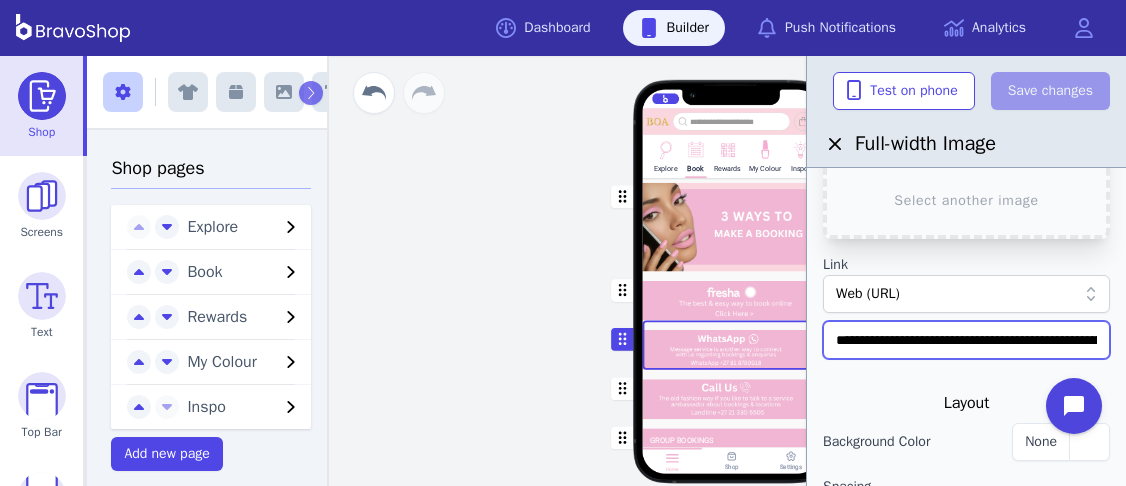 click on "**********" at bounding box center [966, 340] 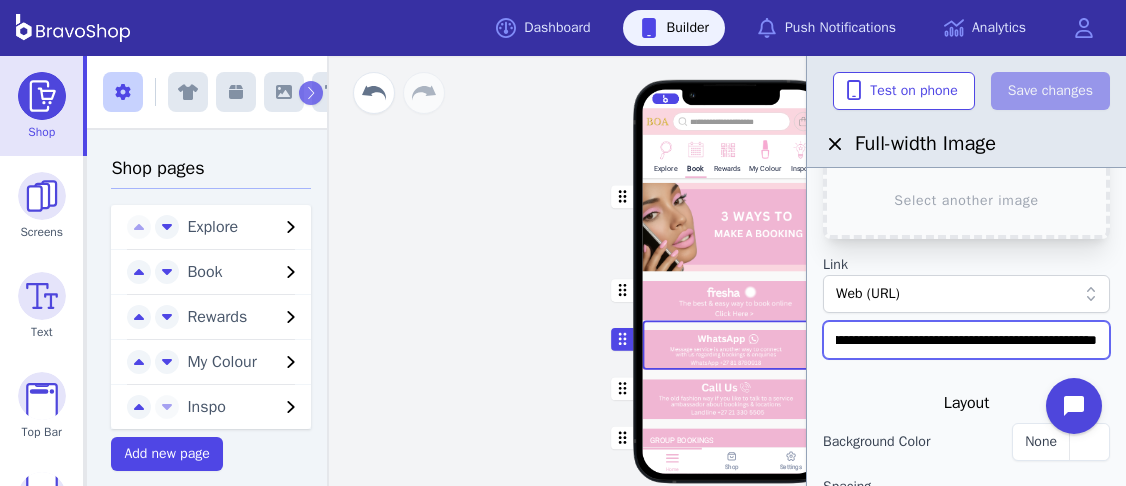 scroll, scrollTop: 0, scrollLeft: 197, axis: horizontal 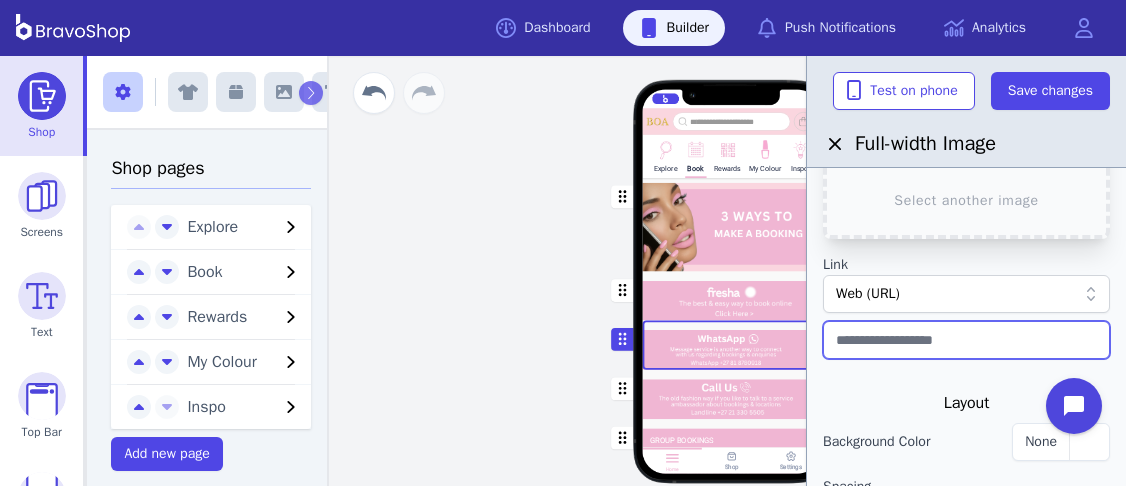 paste on "**********" 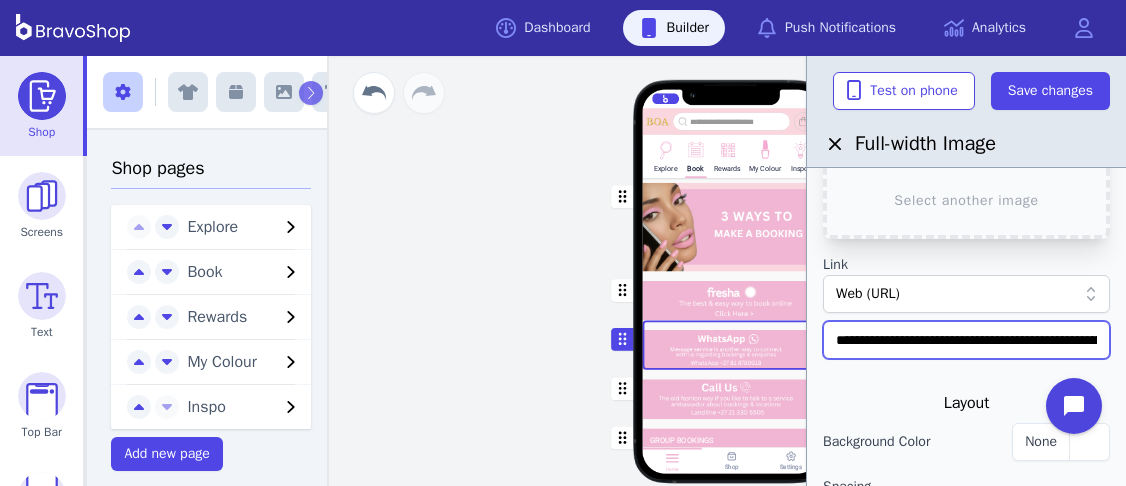 scroll, scrollTop: 0, scrollLeft: 323, axis: horizontal 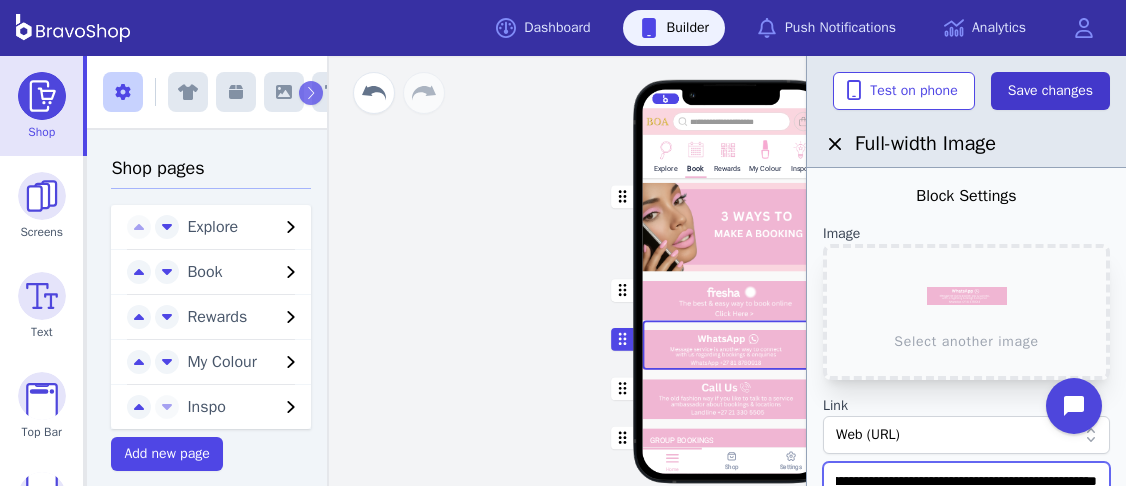type on "**********" 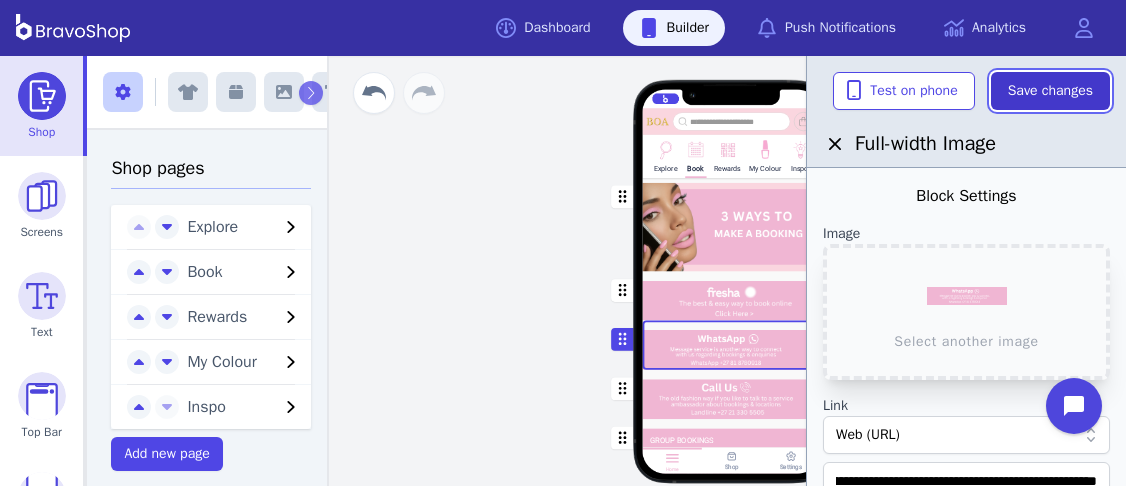 click on "Save changes" at bounding box center [1050, 91] 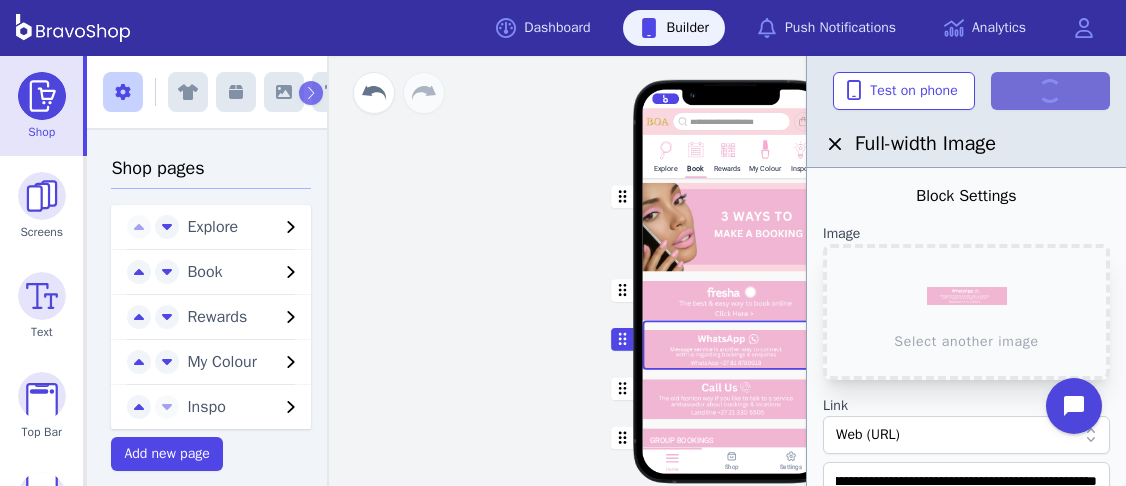 scroll, scrollTop: 0, scrollLeft: 0, axis: both 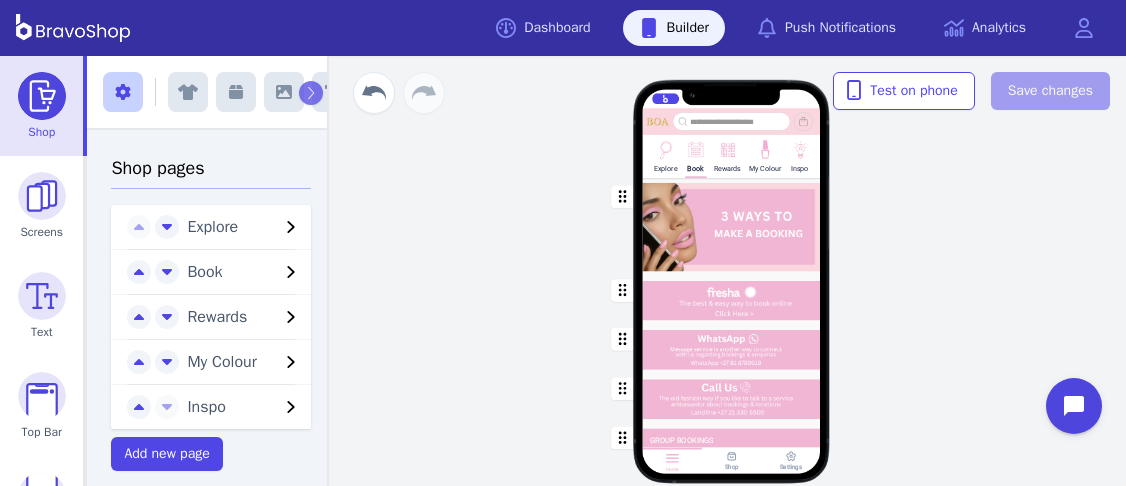 click at bounding box center [732, 344] 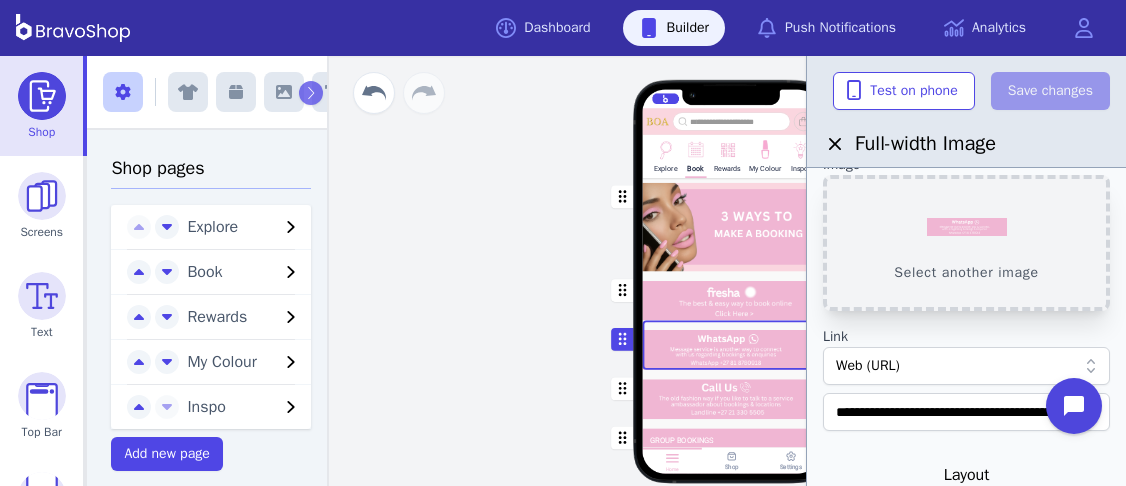 scroll, scrollTop: 73, scrollLeft: 0, axis: vertical 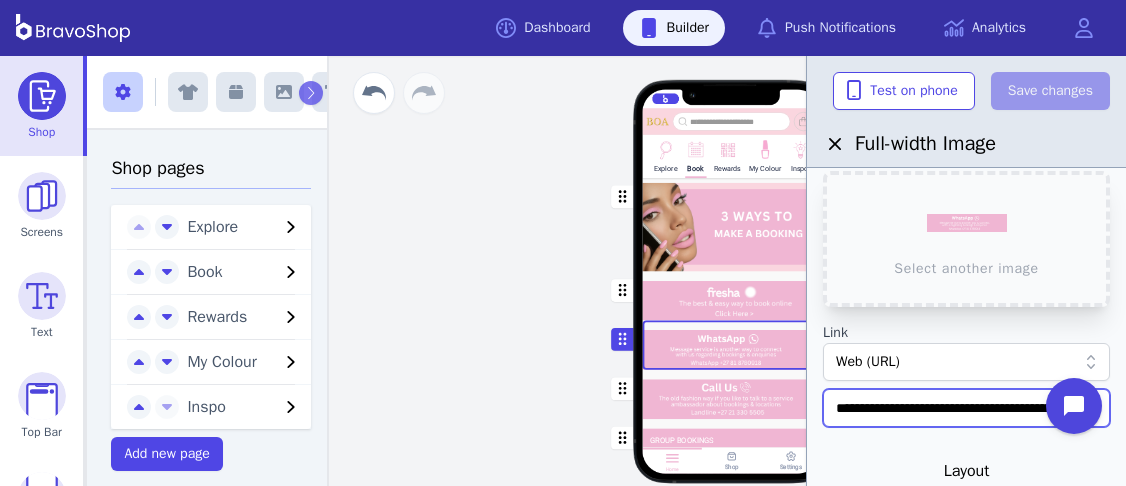 click on "**********" at bounding box center (966, 408) 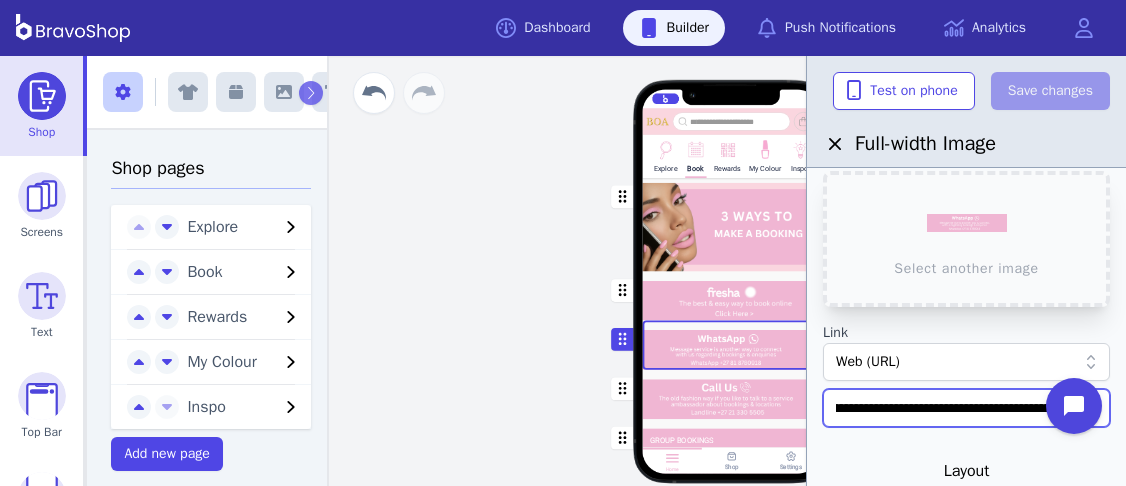scroll, scrollTop: 0, scrollLeft: 202, axis: horizontal 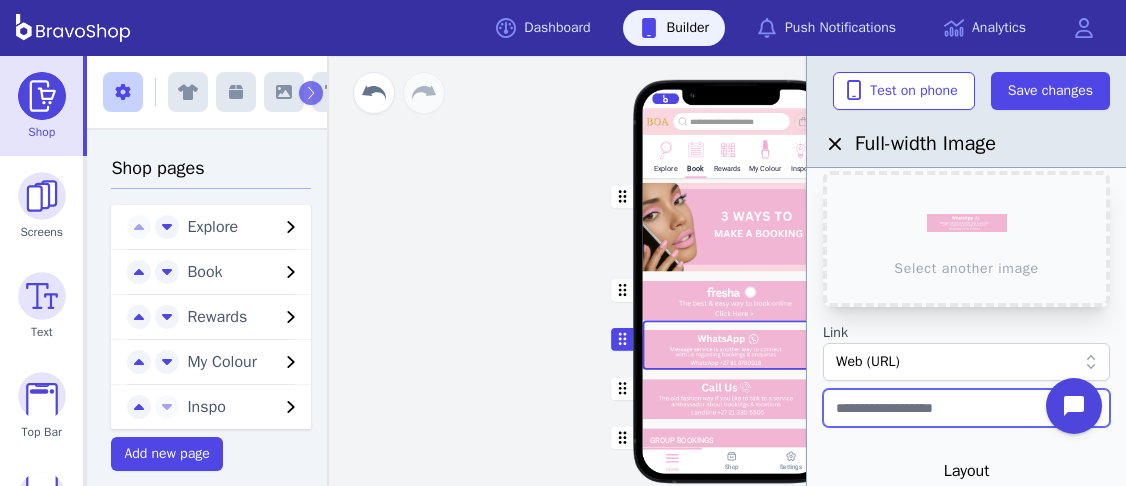 paste on "**********" 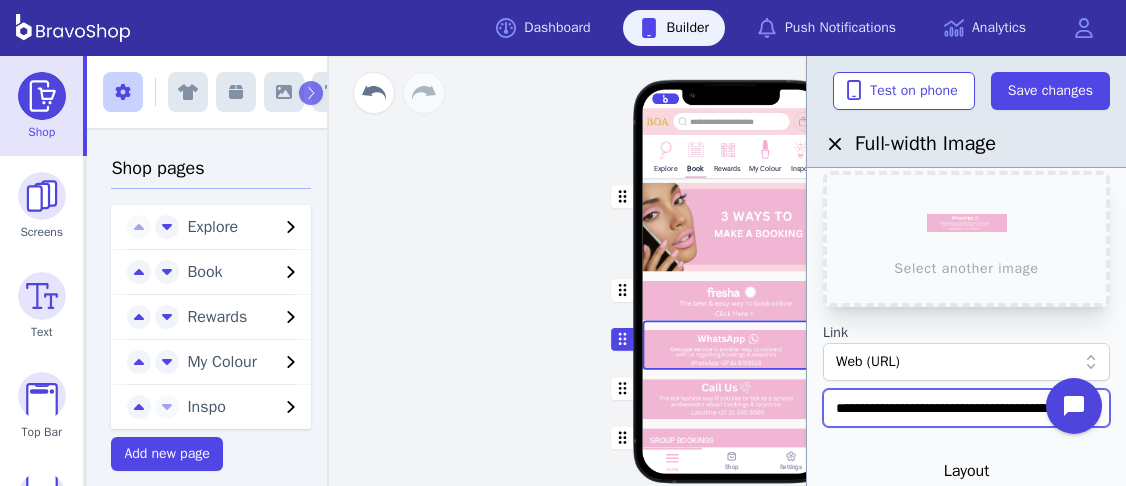 scroll, scrollTop: 0, scrollLeft: 535, axis: horizontal 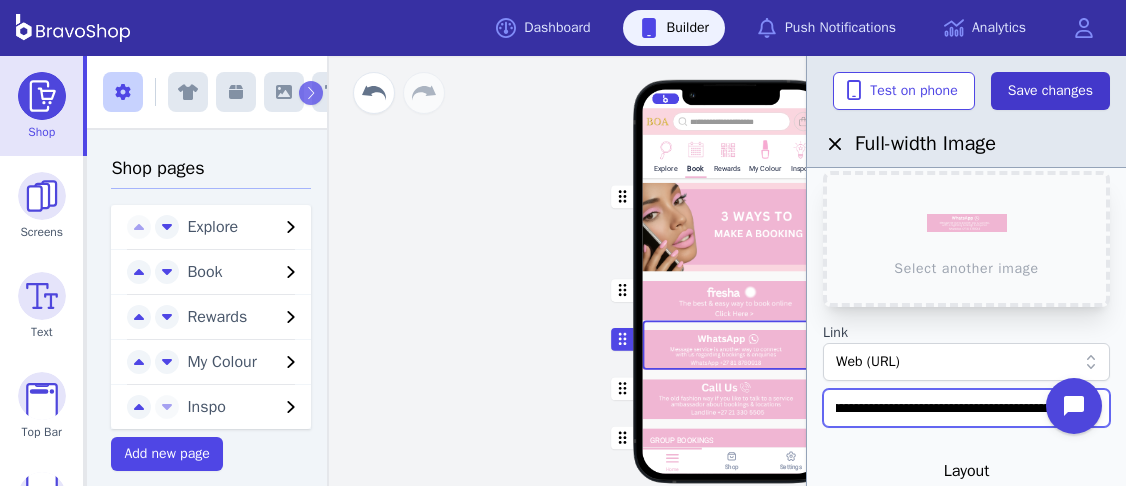 type on "**********" 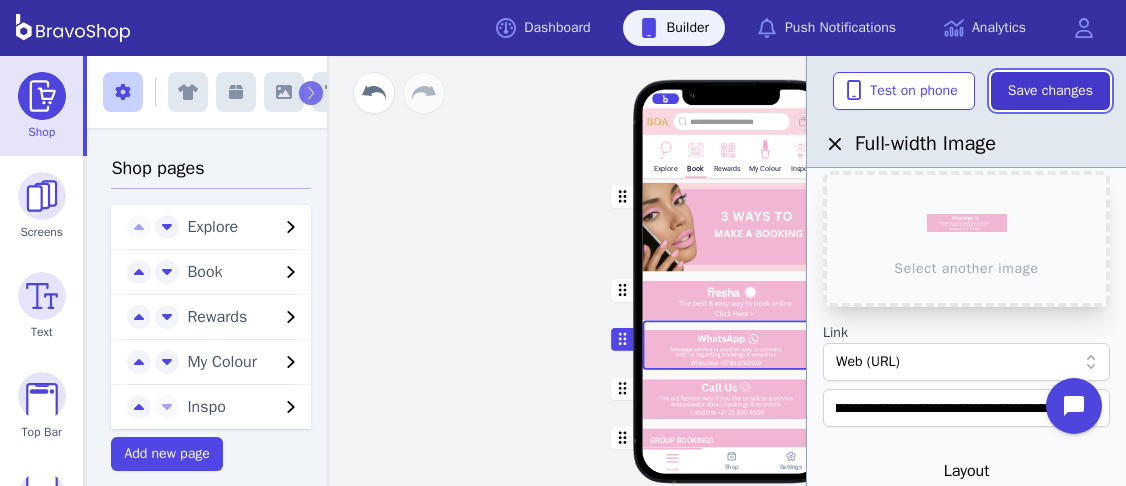 scroll, scrollTop: 0, scrollLeft: 0, axis: both 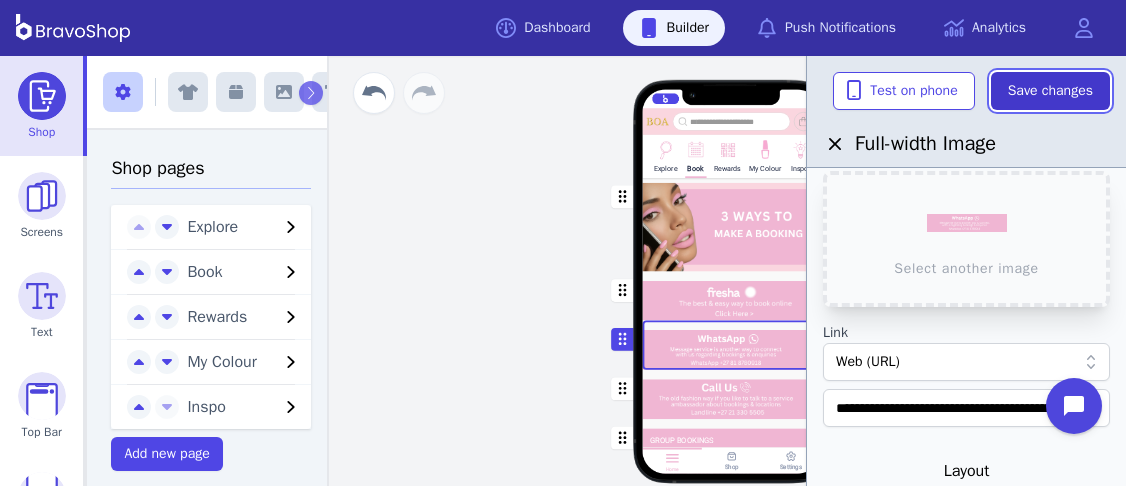 click on "Save changes" at bounding box center (1050, 91) 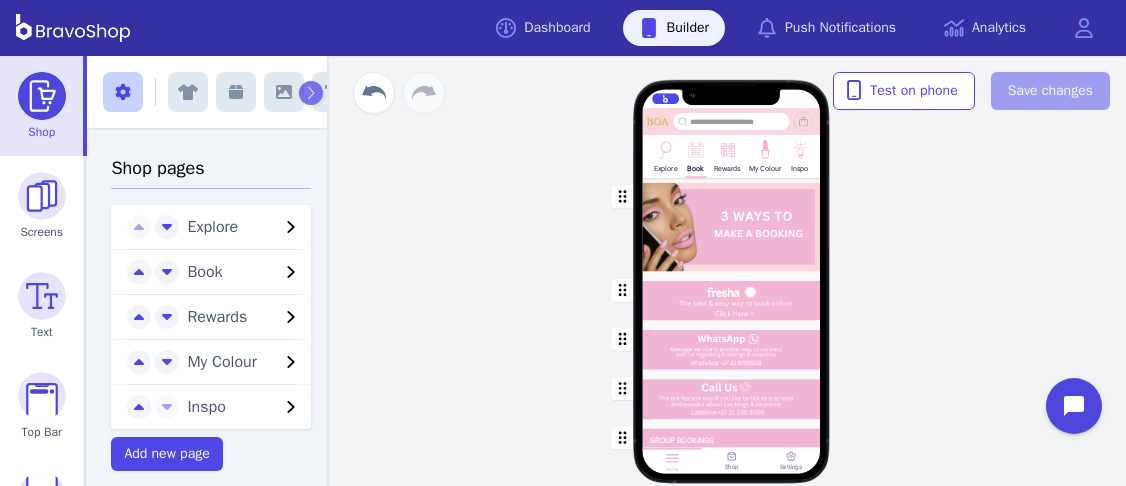 click at bounding box center [732, 344] 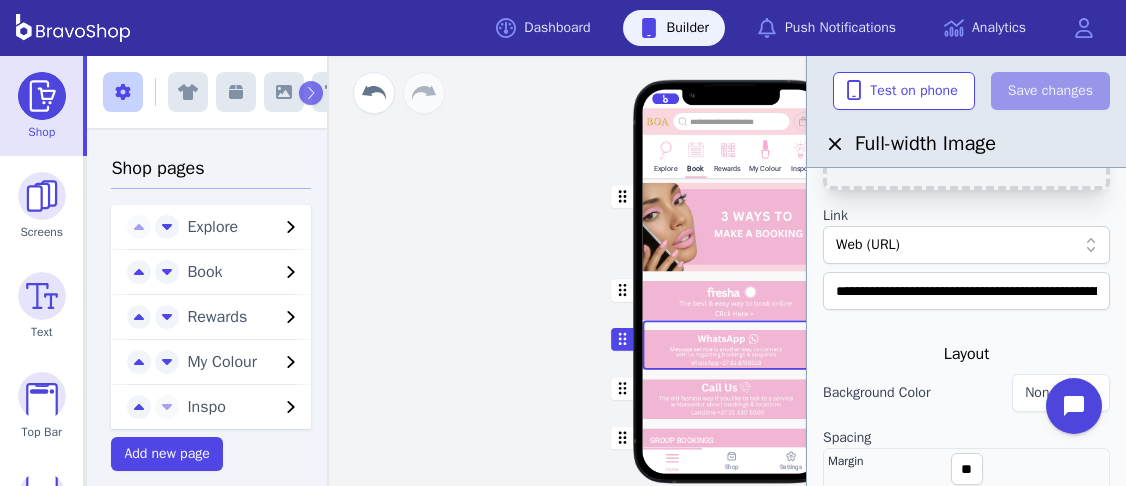 scroll, scrollTop: 189, scrollLeft: 0, axis: vertical 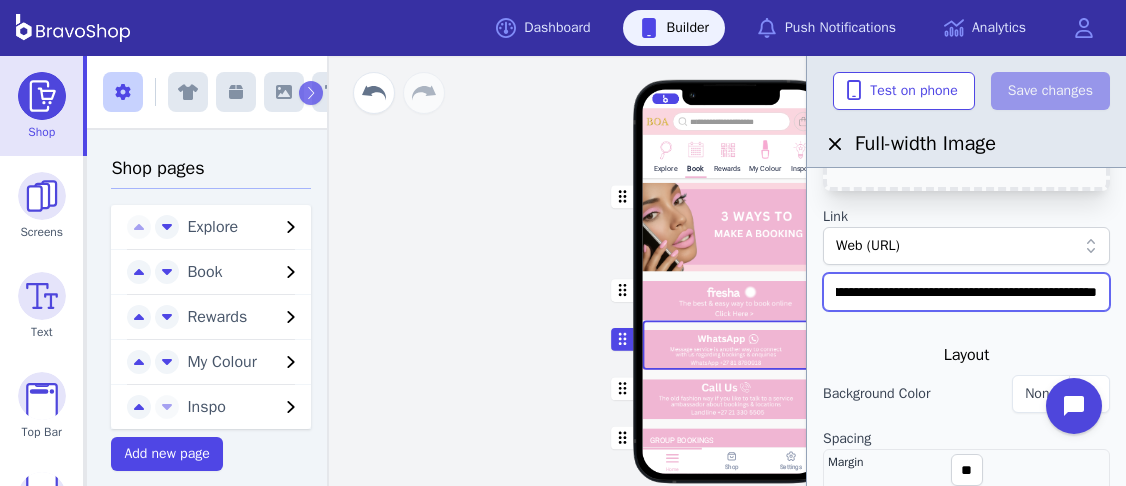 drag, startPoint x: 839, startPoint y: 300, endPoint x: 1125, endPoint y: 277, distance: 286.92334 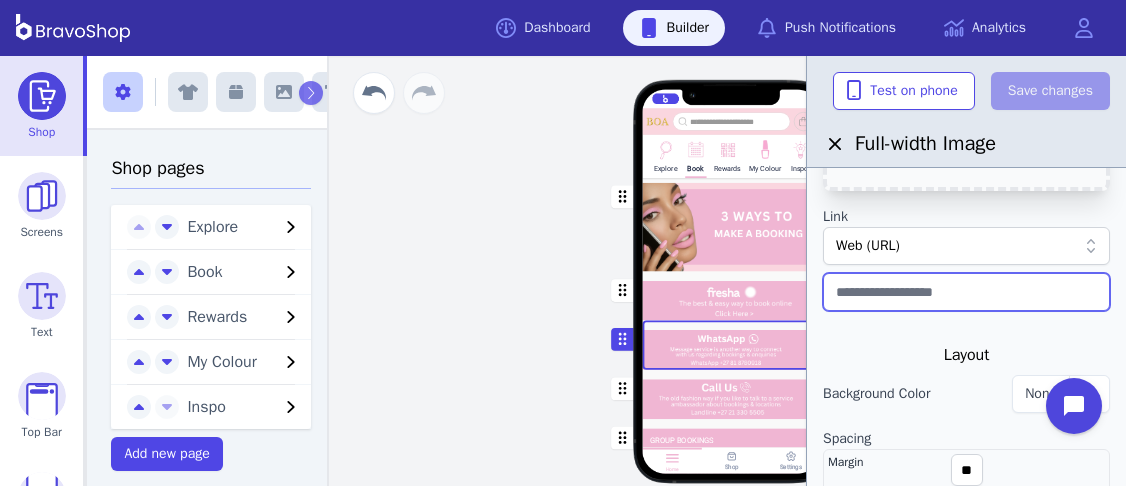scroll, scrollTop: 0, scrollLeft: 0, axis: both 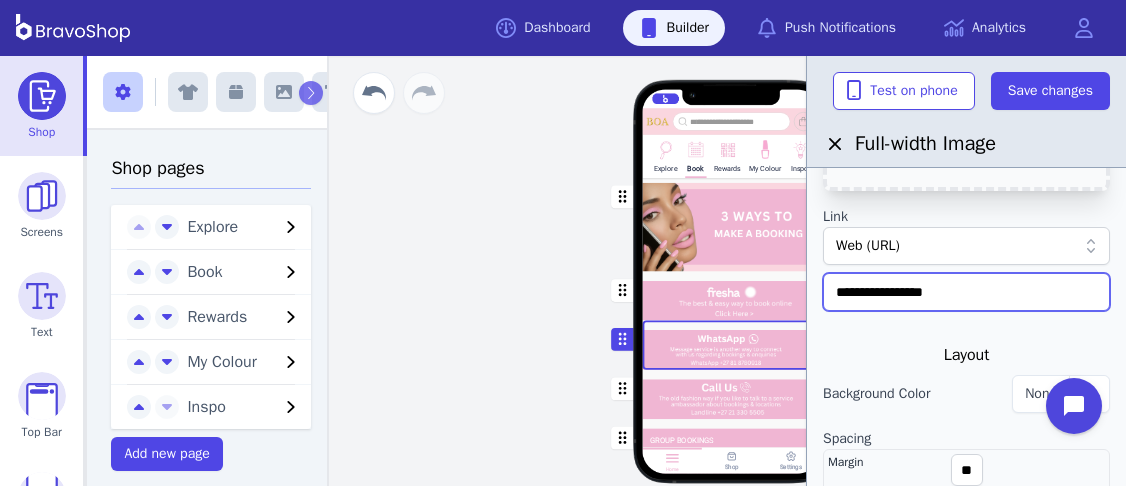 paste on "**********" 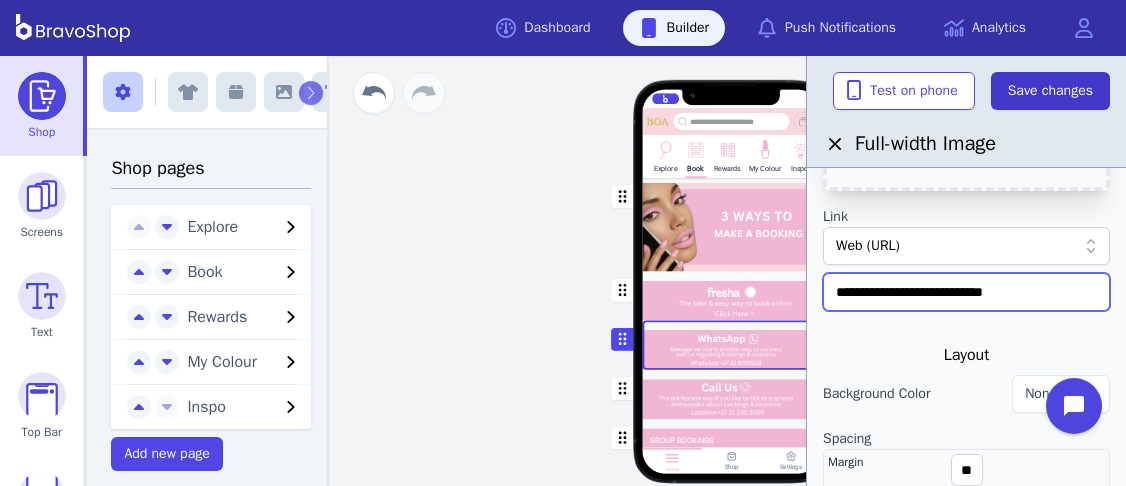 type on "**********" 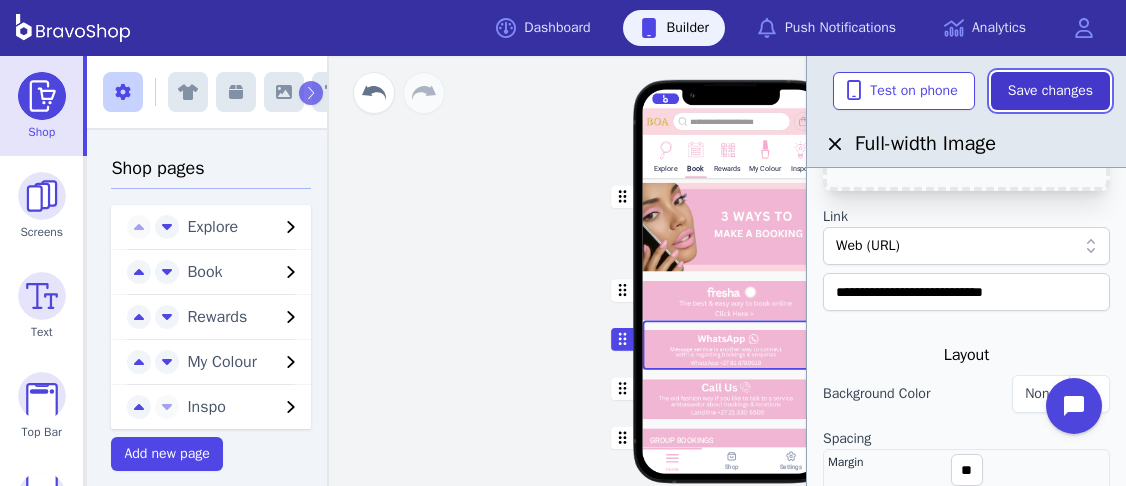 click on "Save changes" at bounding box center (1050, 91) 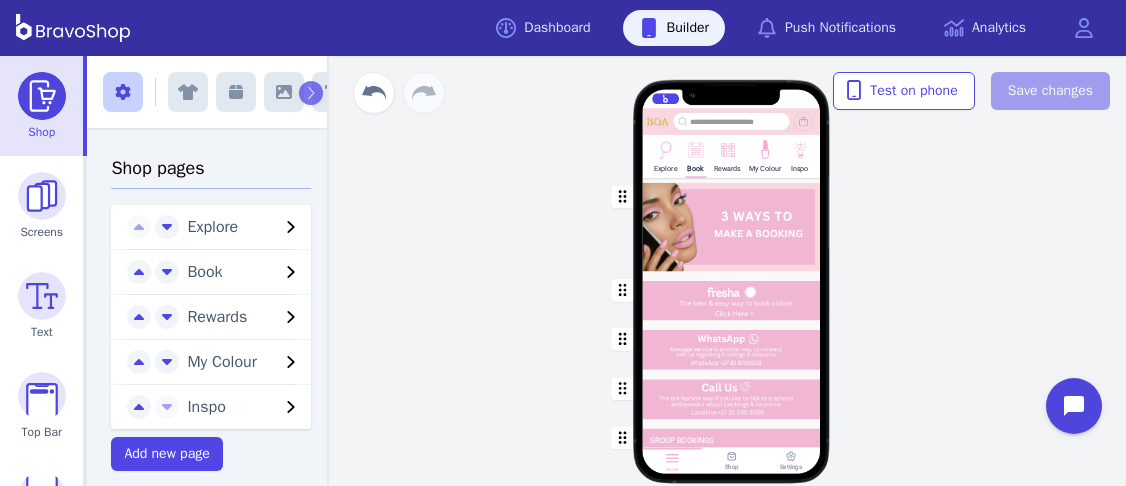 click at bounding box center [732, 344] 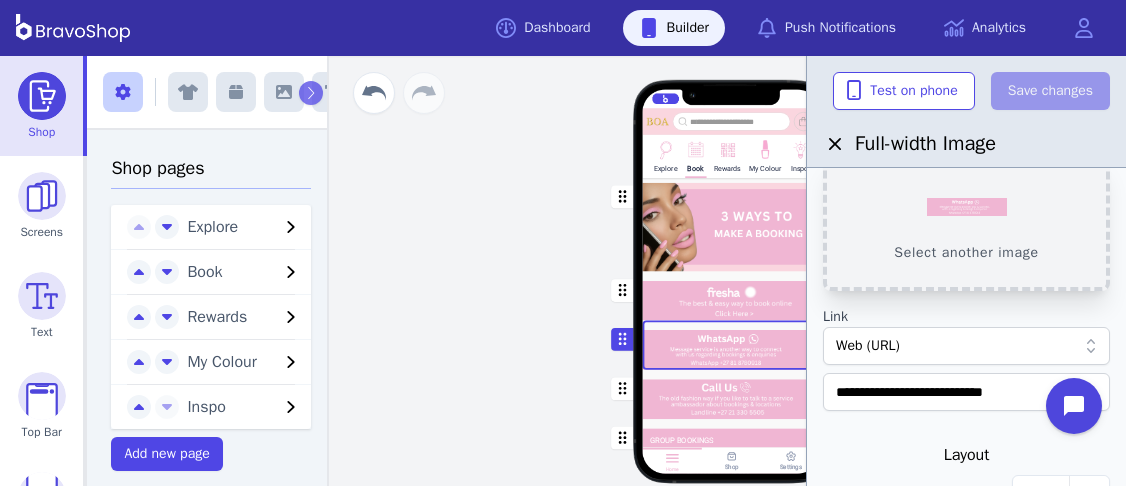 scroll, scrollTop: 90, scrollLeft: 0, axis: vertical 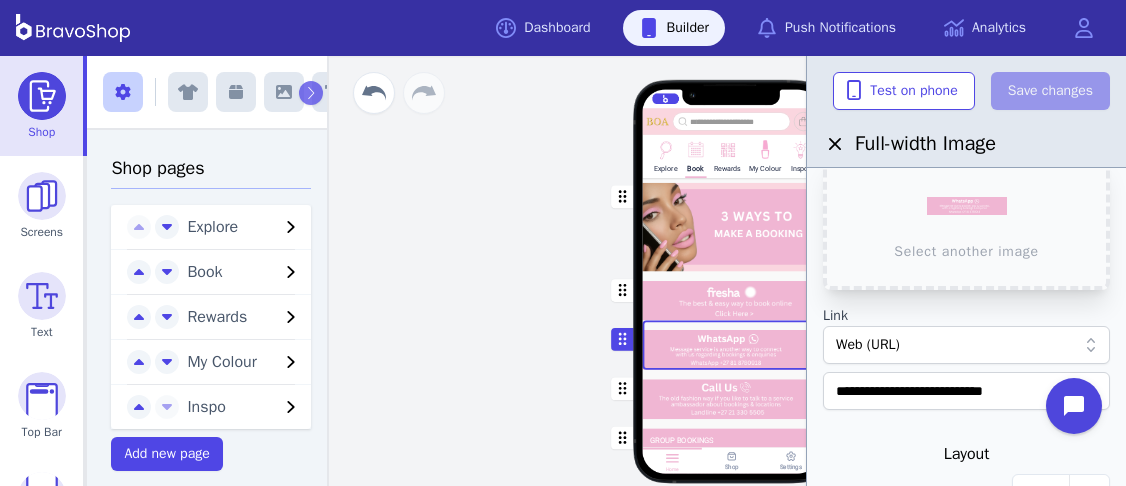 click on "Explore Book Rewards My Colour Inspo GROUP BOOKINGS
For group bookings, please contact us on
[PHONE_NUMBER] via landline or
WhatsApp [PHONE_NUMBER]
Stuck on something or have any questions?
Contact us now! Drag a block here to get started Home Shop Settings" at bounding box center [731, 291] 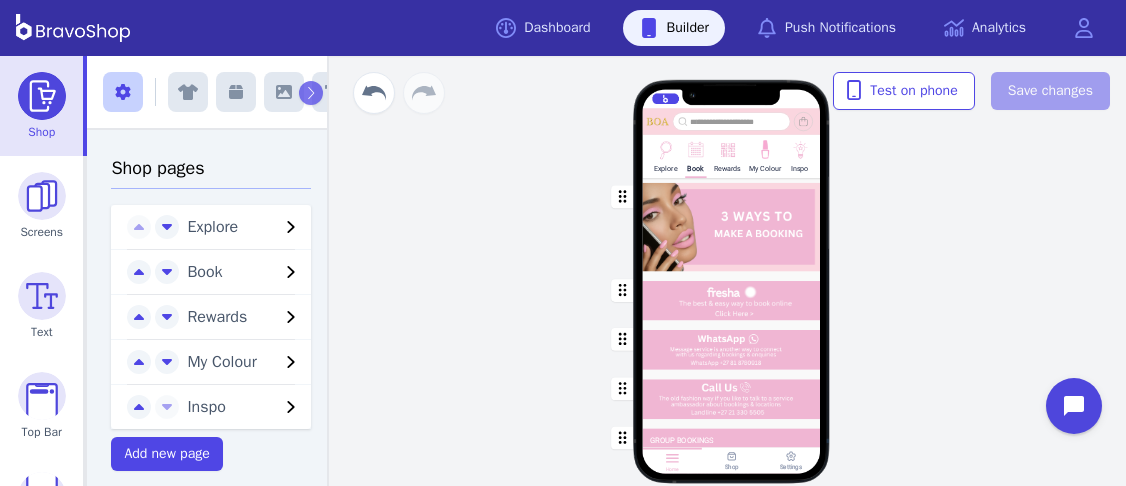 click at bounding box center [732, 344] 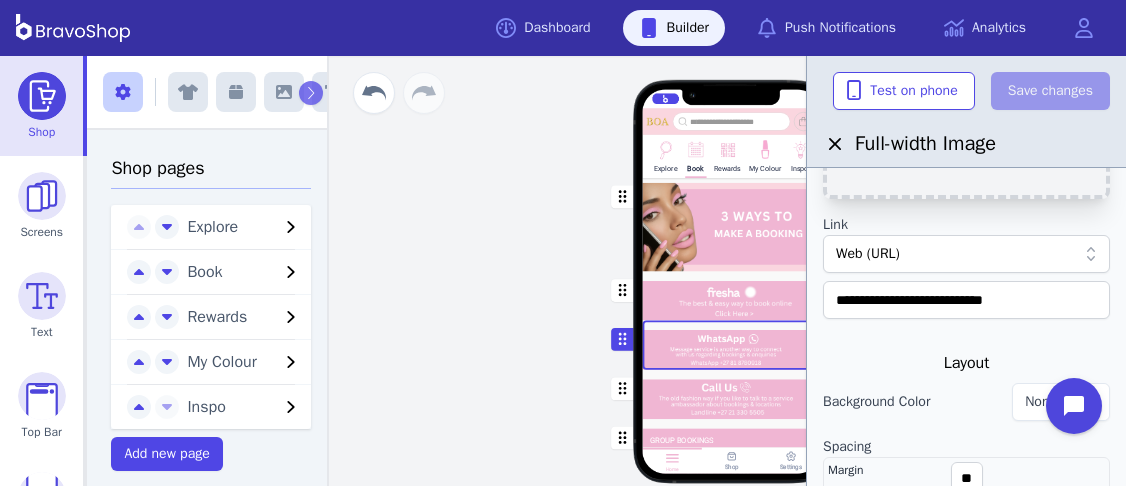 scroll, scrollTop: 182, scrollLeft: 0, axis: vertical 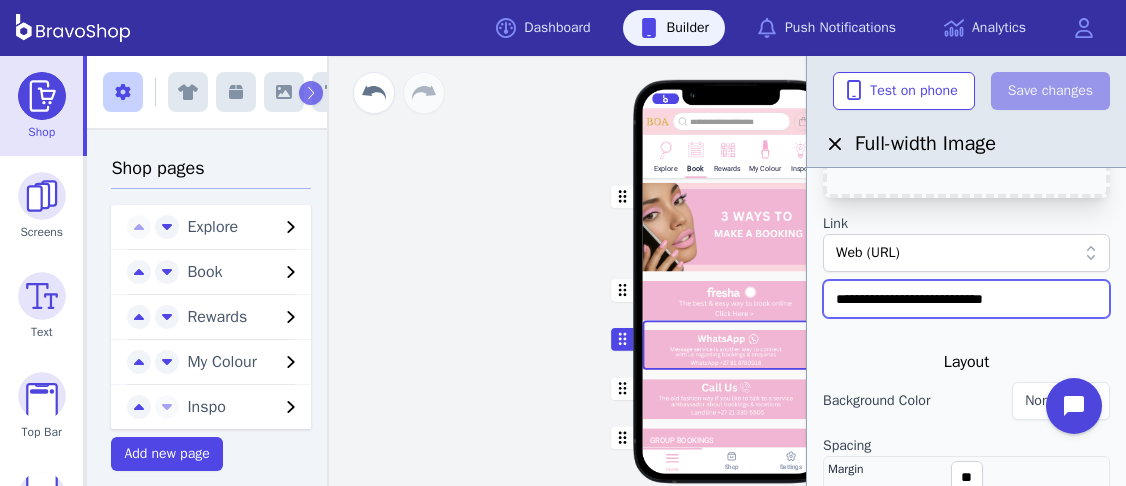 click on "**********" at bounding box center (966, 299) 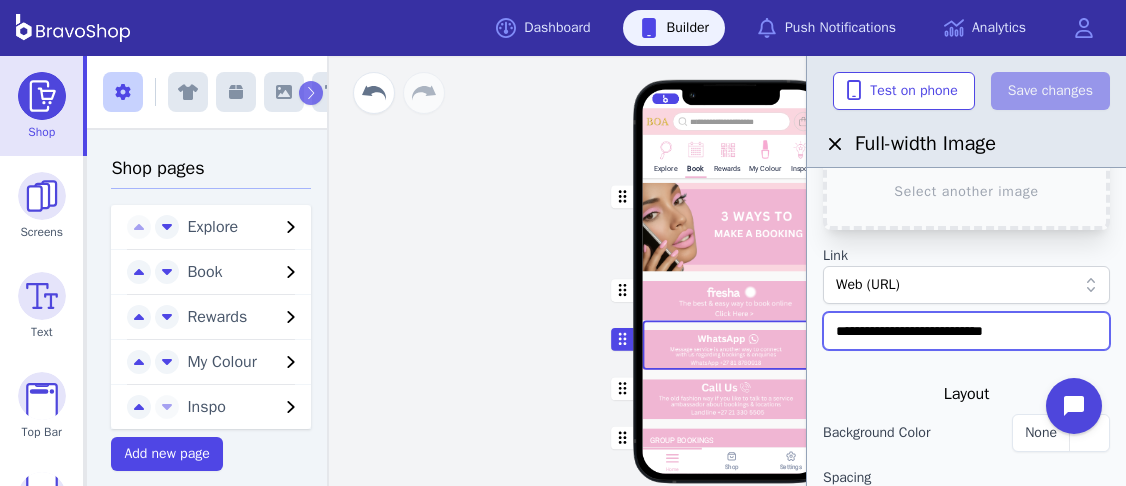 scroll, scrollTop: 148, scrollLeft: 0, axis: vertical 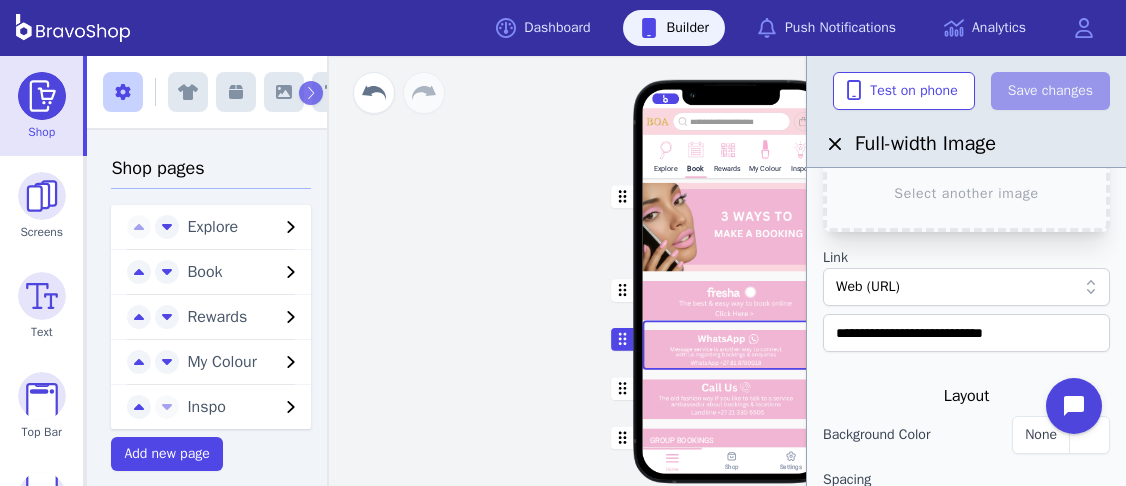 click on "Layout" at bounding box center [966, 396] 